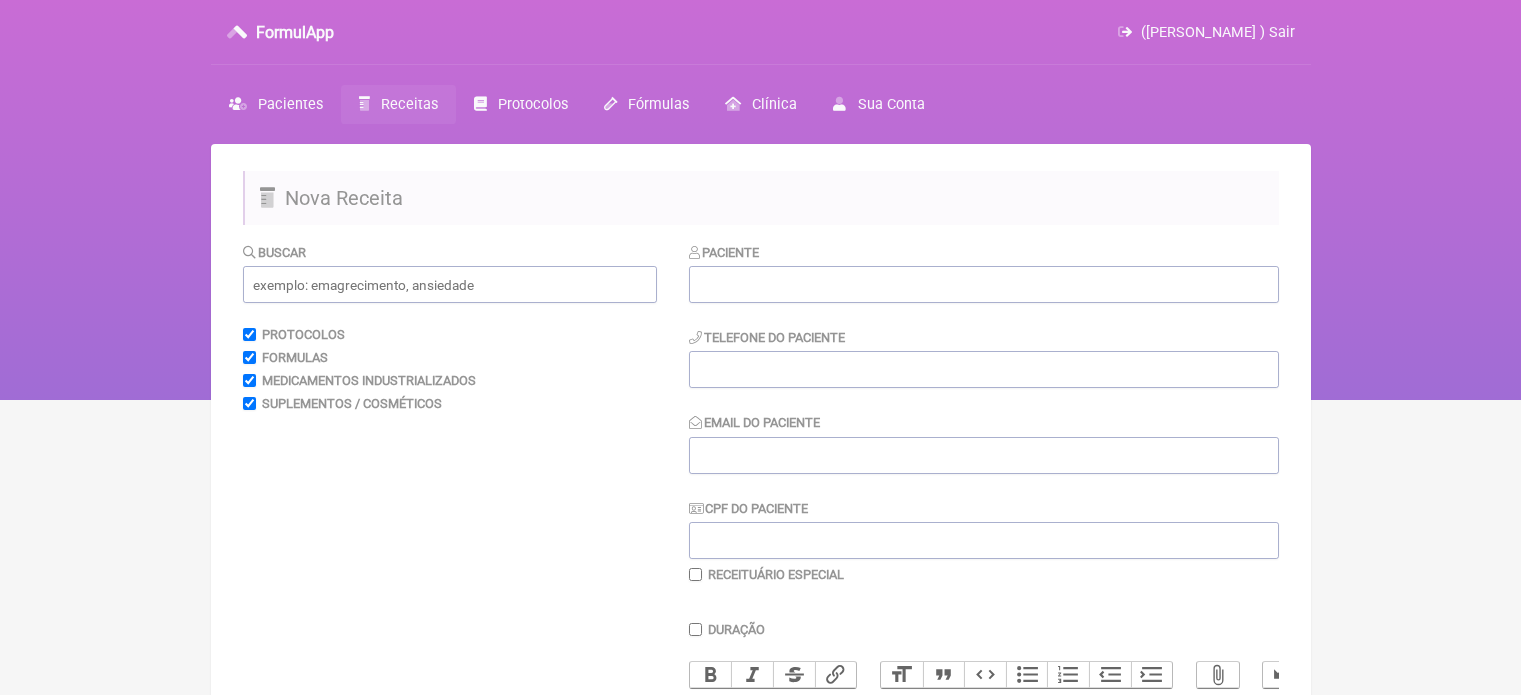 scroll, scrollTop: 0, scrollLeft: 0, axis: both 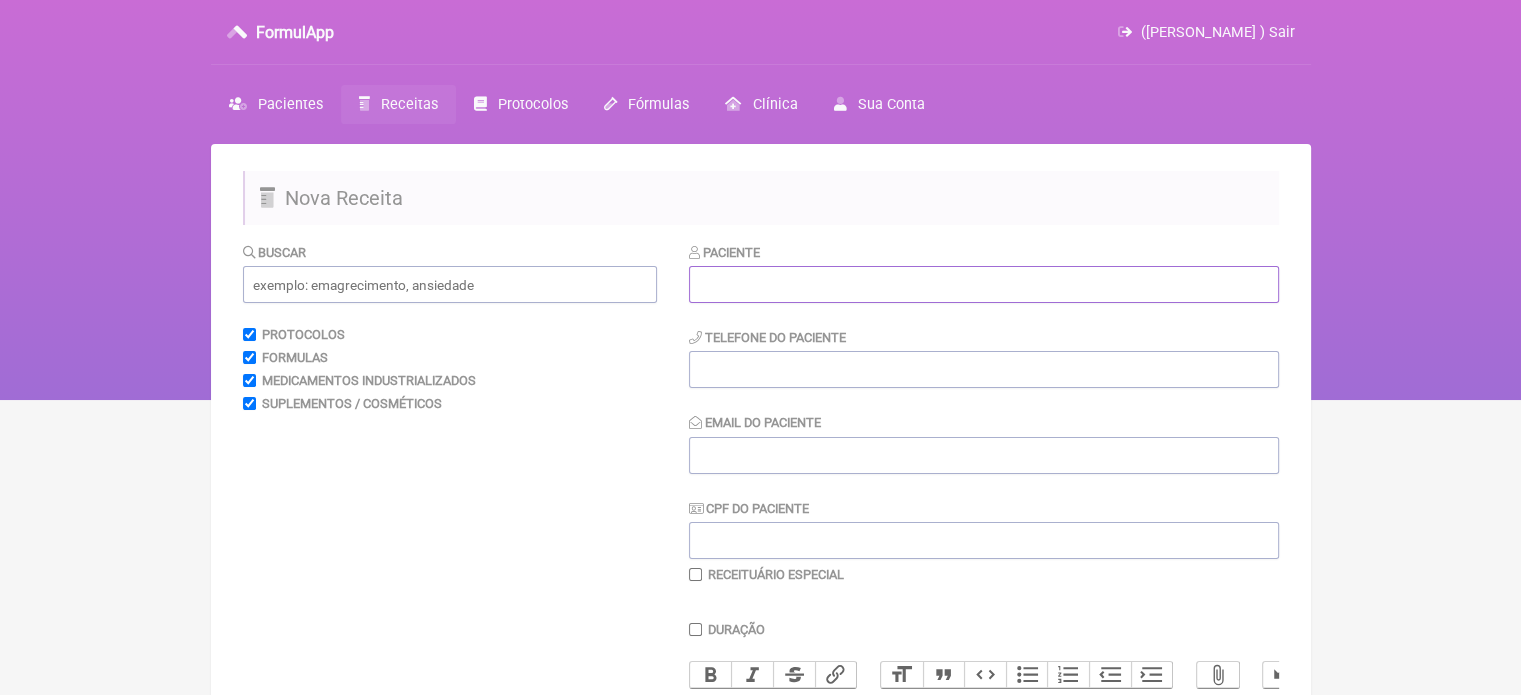 click at bounding box center (984, 284) 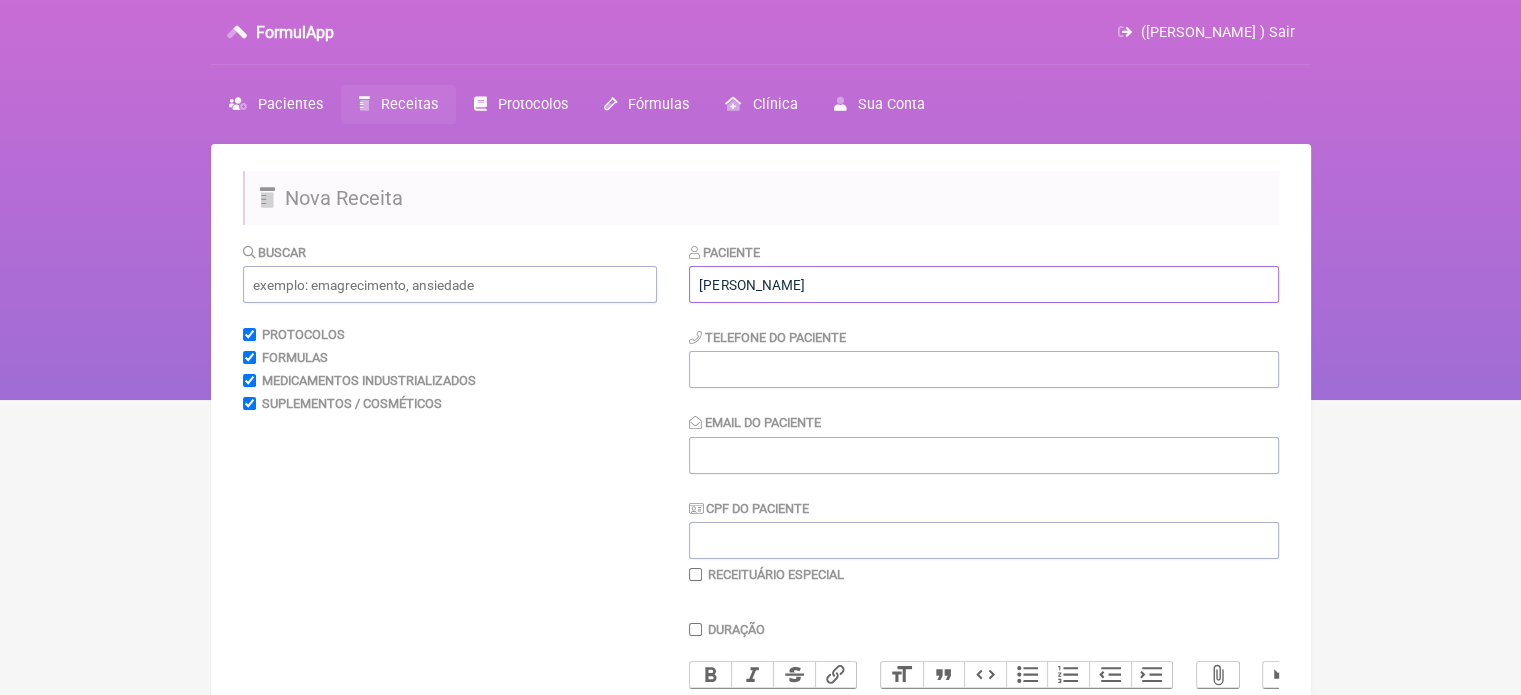 type on "GISELE MARCELA LOPES PIRES BRANCO" 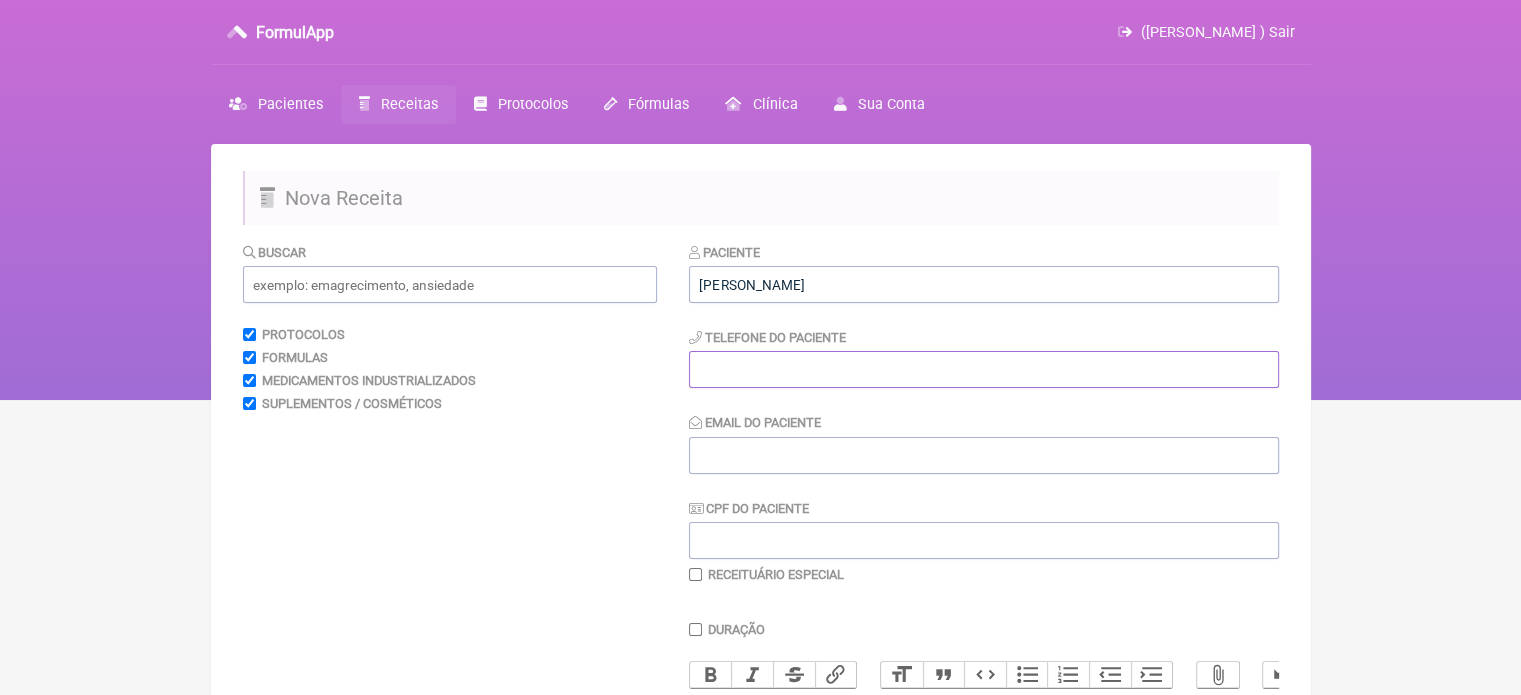 click at bounding box center [984, 369] 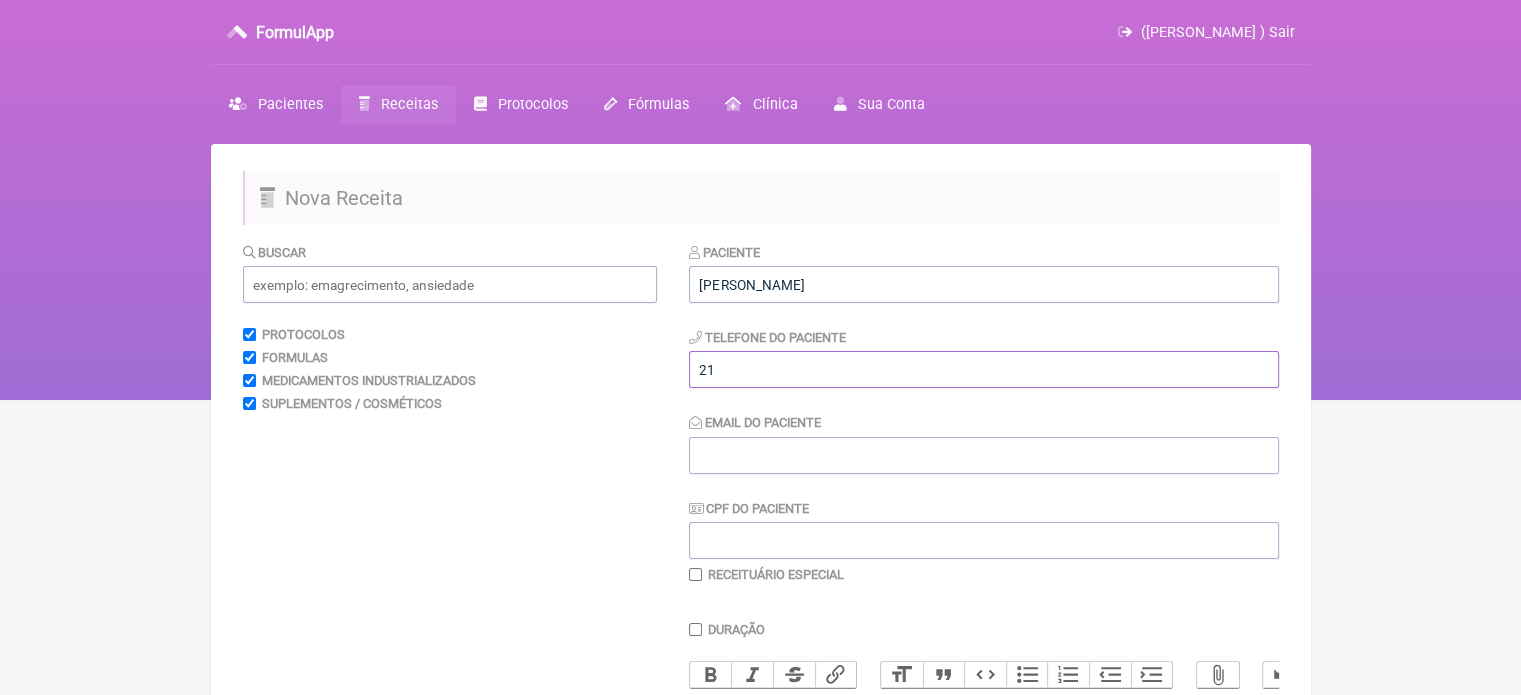 type on "21" 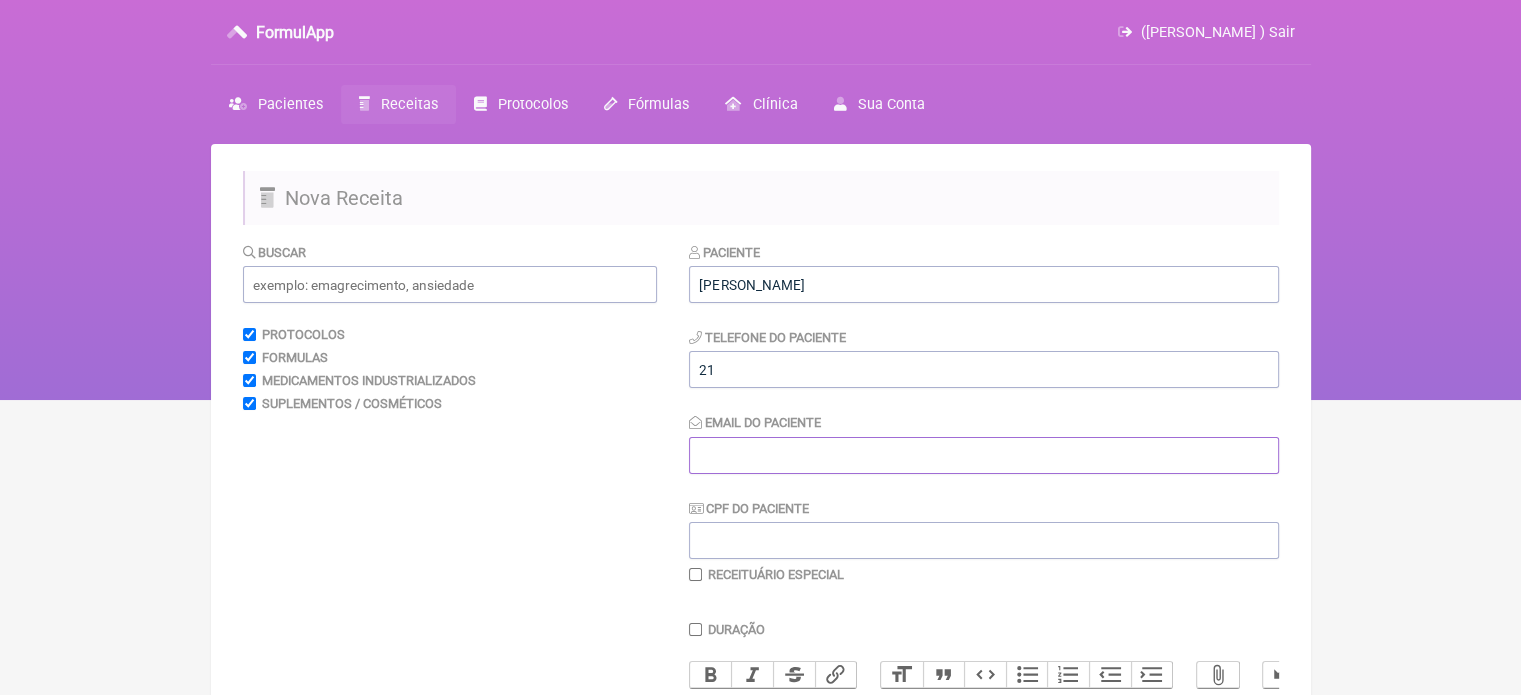 click on "Email do Paciente" at bounding box center (984, 455) 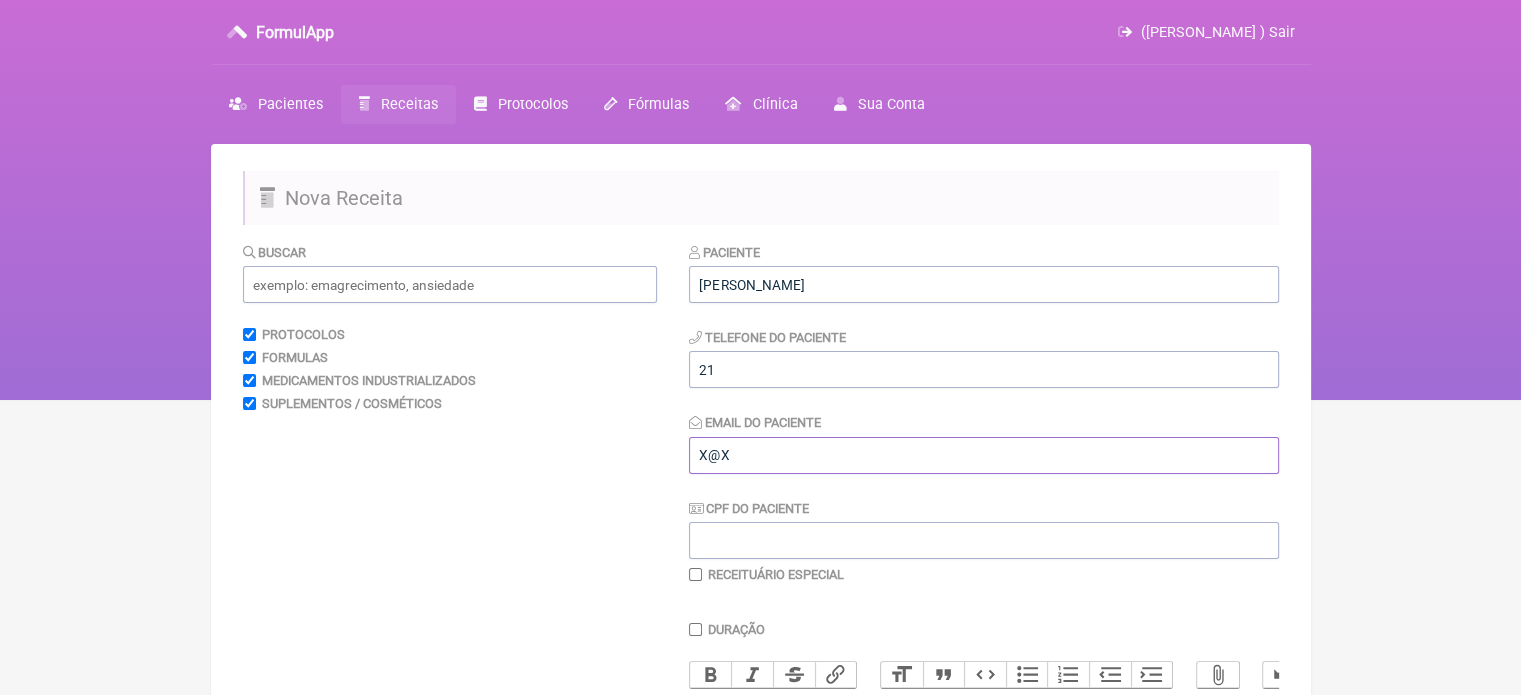 type on "X@X" 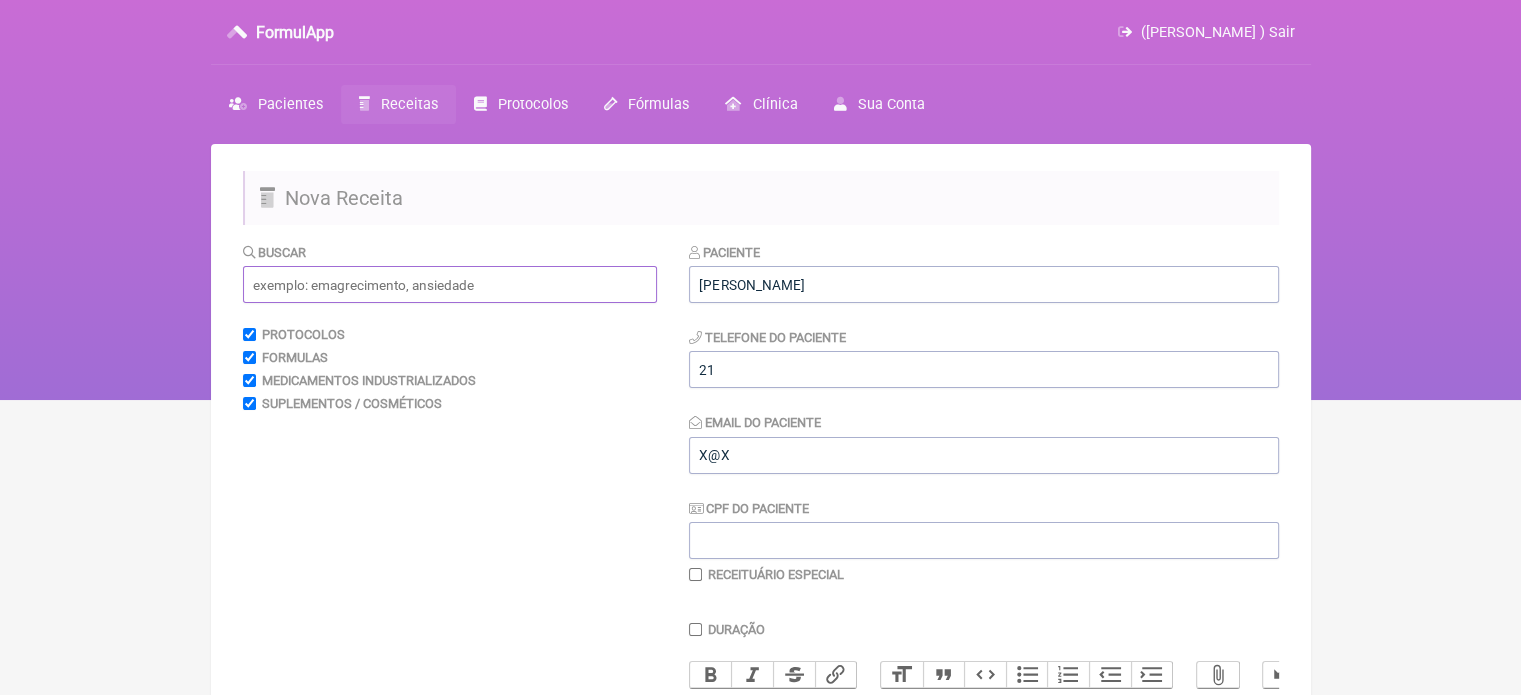 click at bounding box center (450, 284) 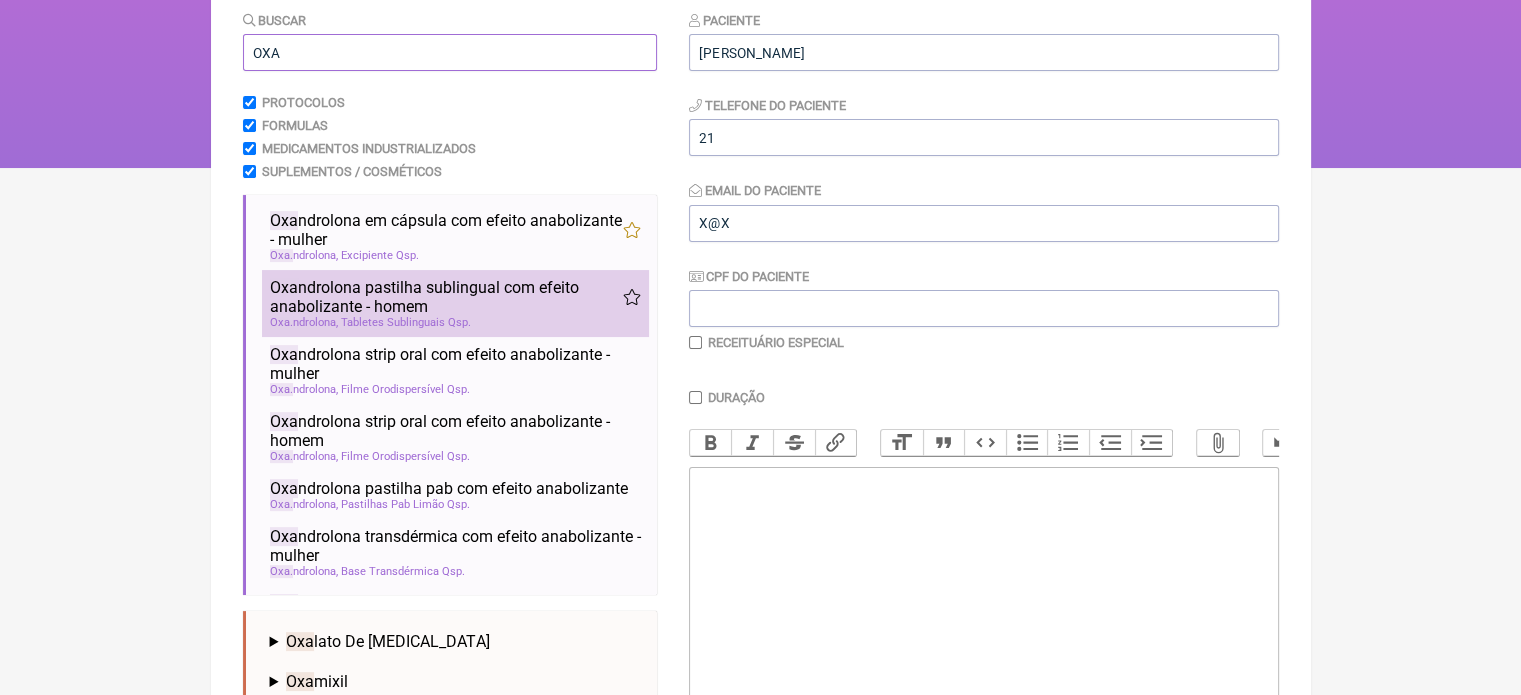 scroll, scrollTop: 300, scrollLeft: 0, axis: vertical 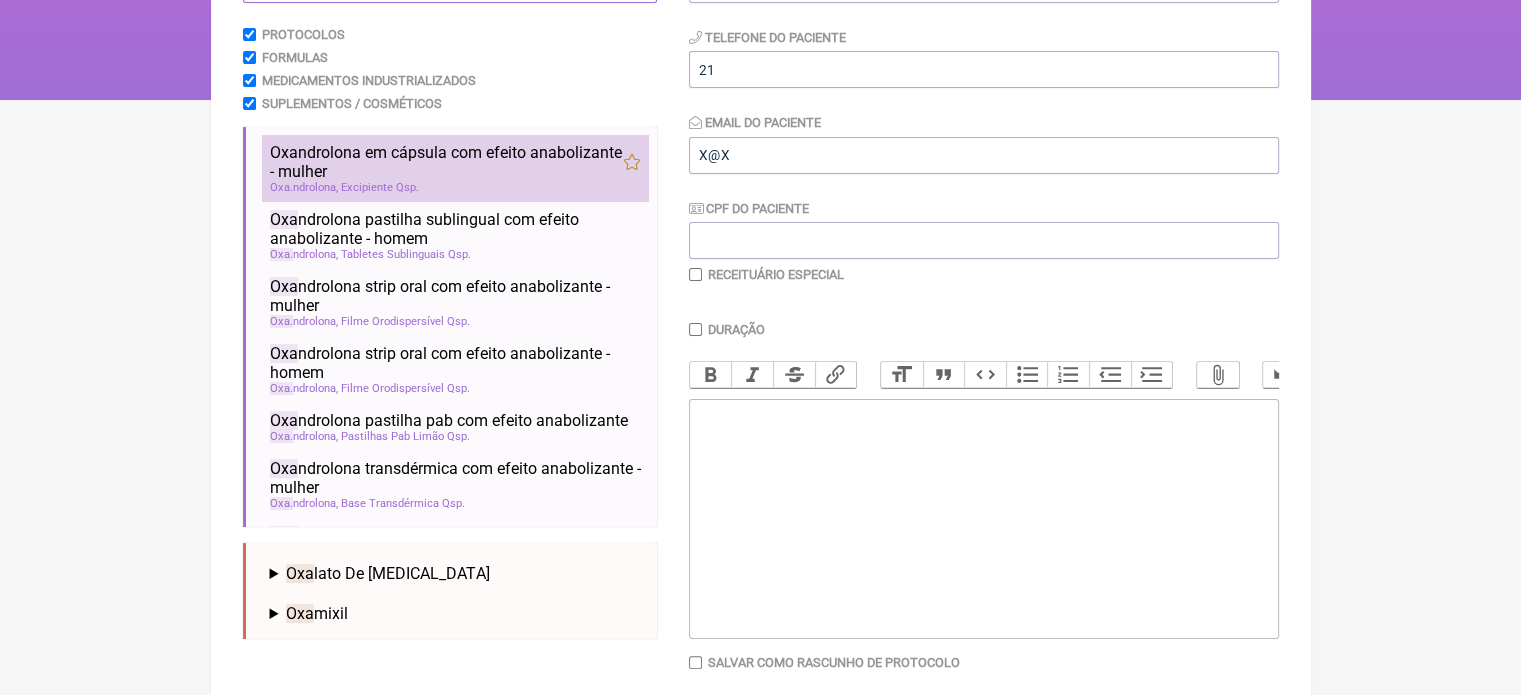 type on "OXA" 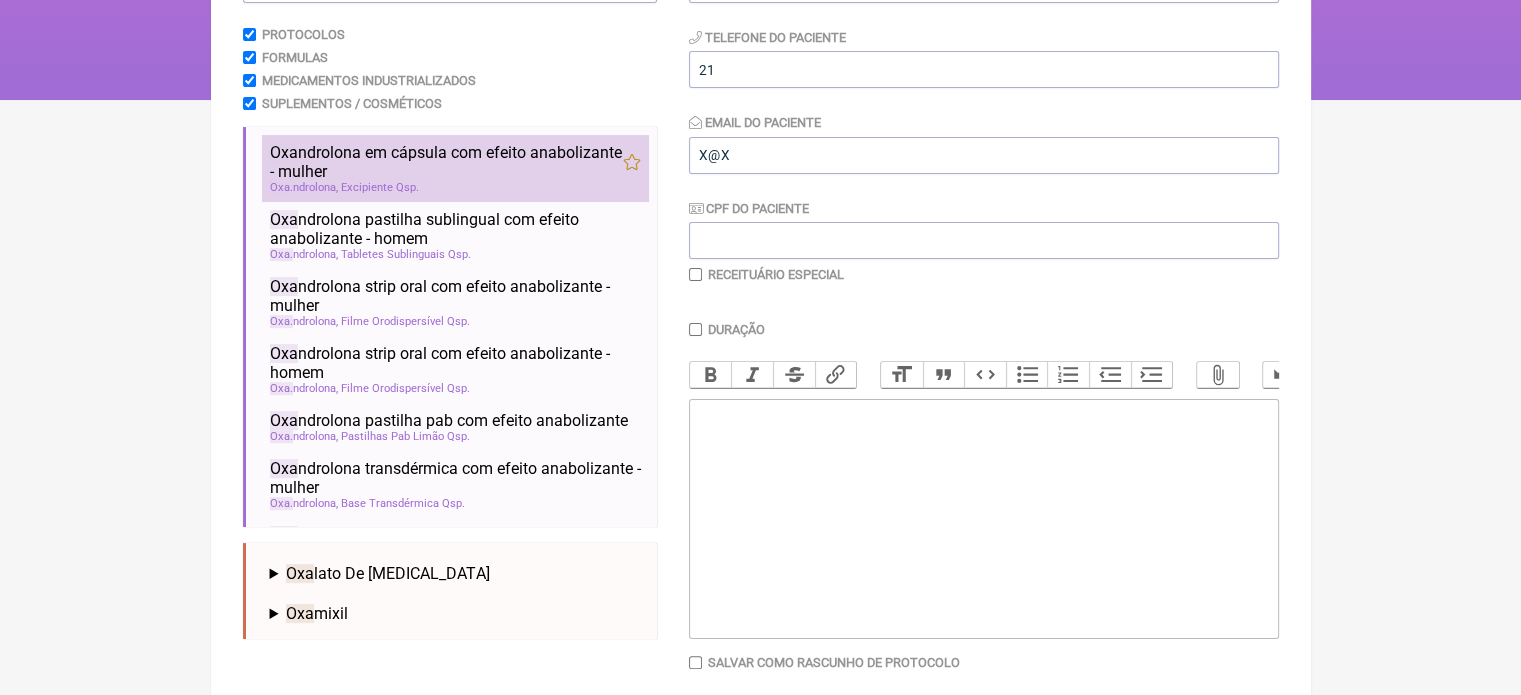 click on "Oxa ndrolona em cápsula com efeito anabolizante - mulher" at bounding box center [446, 162] 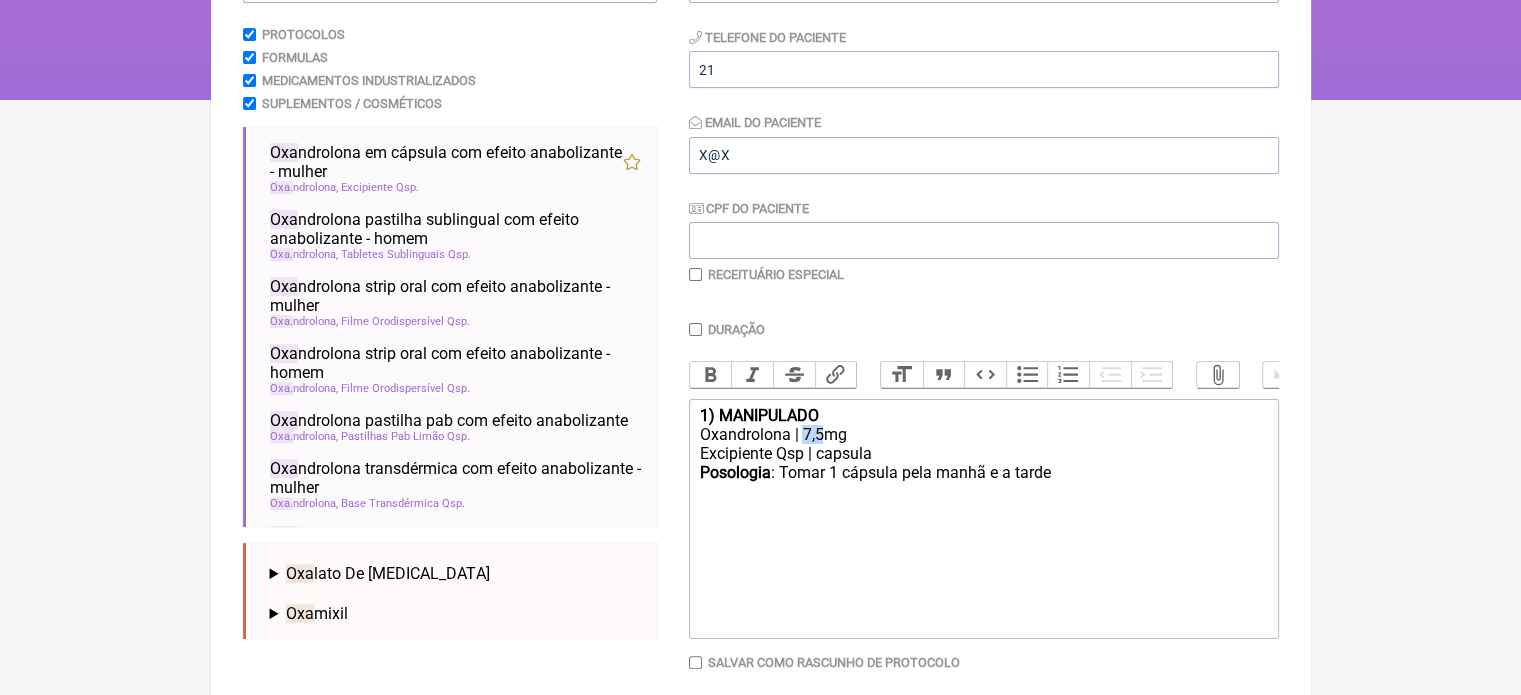 drag, startPoint x: 823, startPoint y: 443, endPoint x: 802, endPoint y: 445, distance: 21.095022 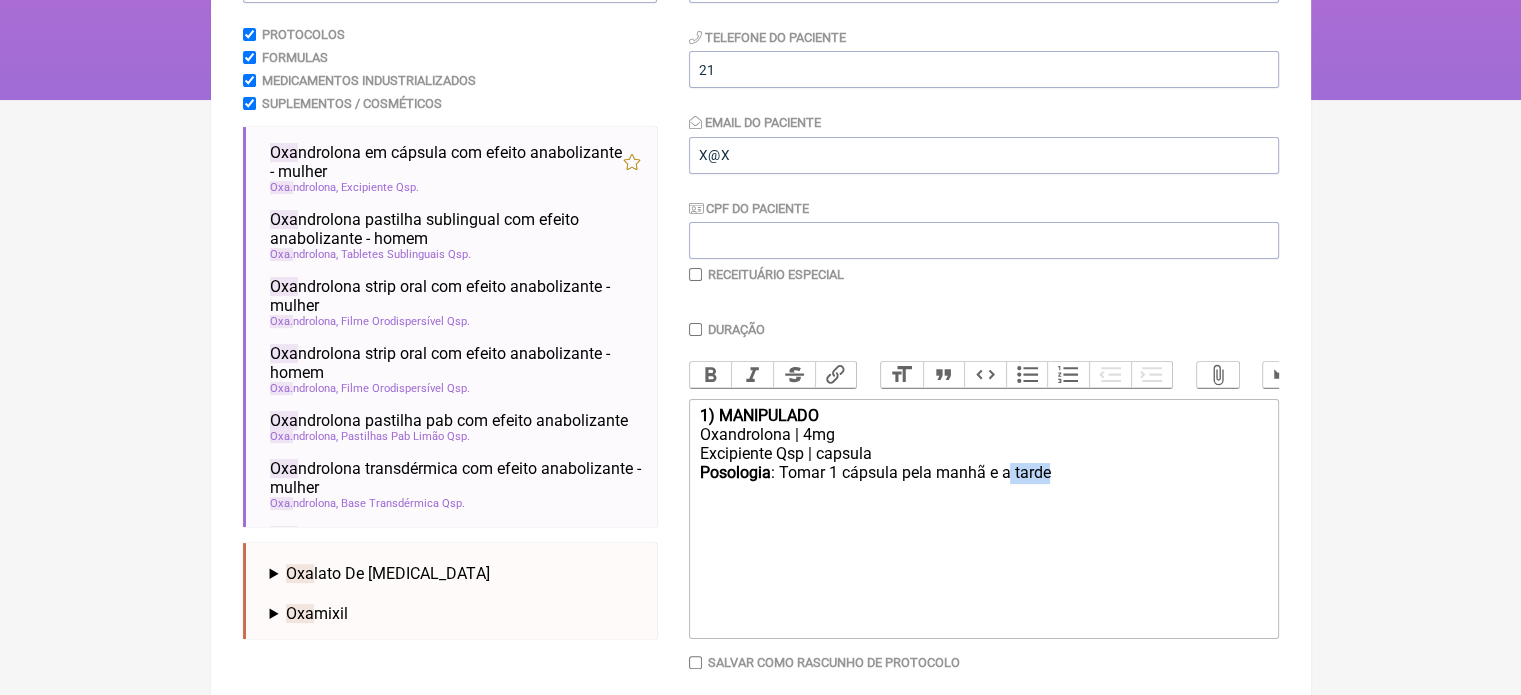 drag, startPoint x: 1047, startPoint y: 490, endPoint x: 988, endPoint y: 496, distance: 59.3043 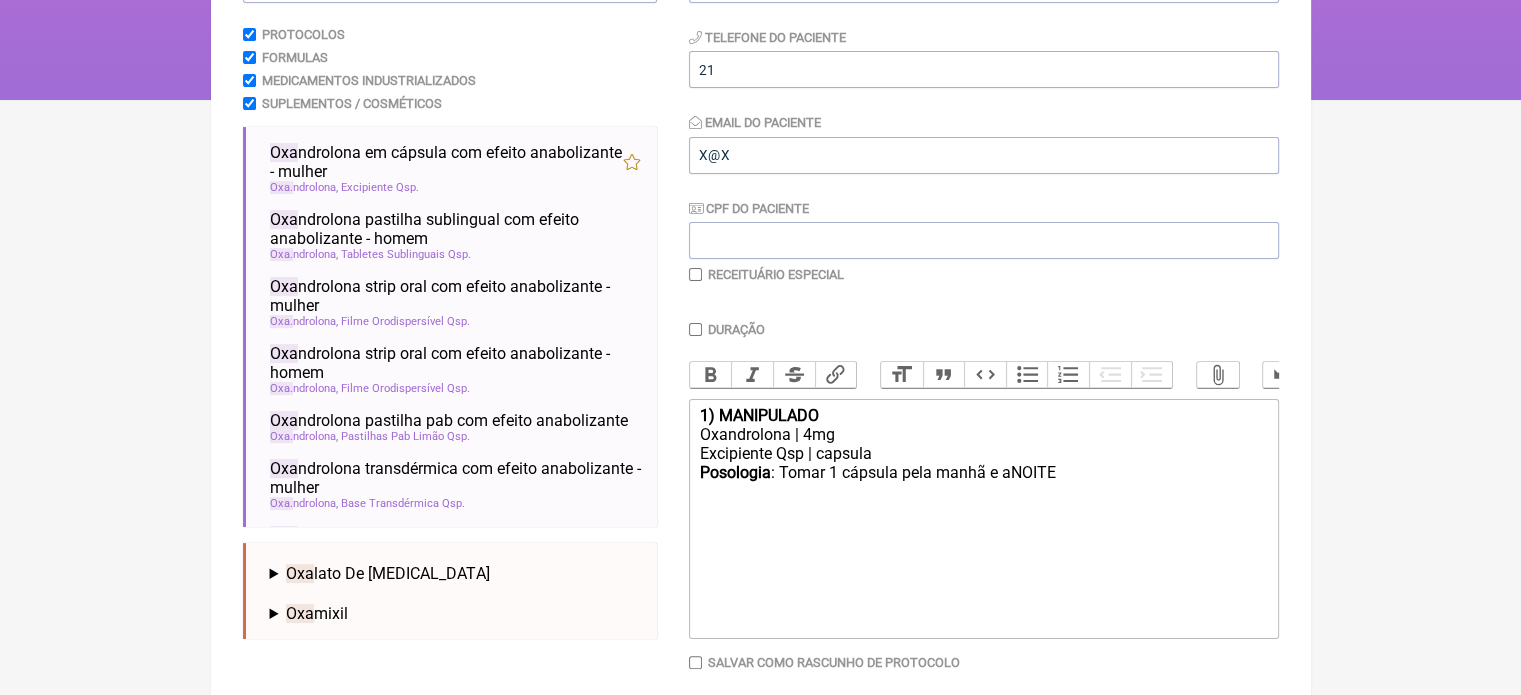 click on "Posologia : Tomar 1 cápsula pela manhã e aNOITE  ㅤ" 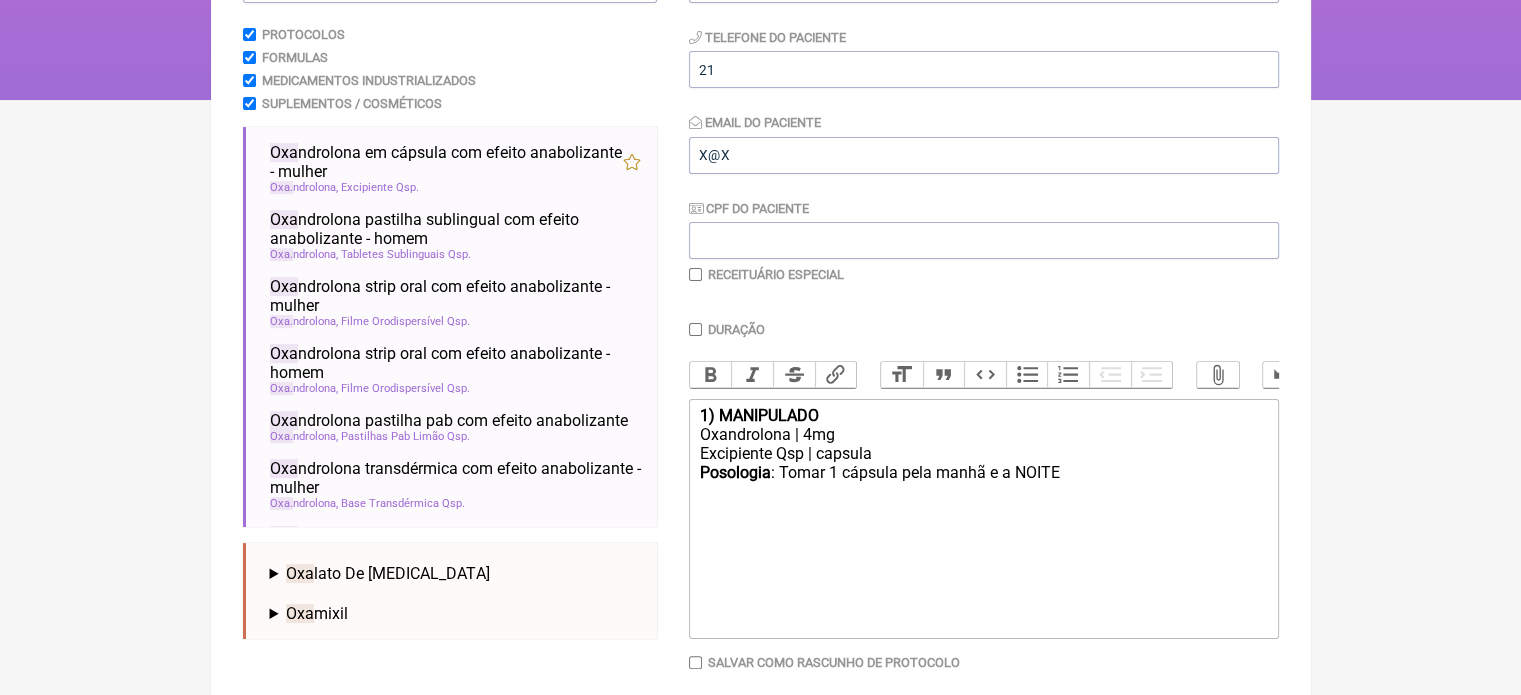 click on "Posologia : Tomar 1 cápsula pela manhã e a NOITE  ㅤ" 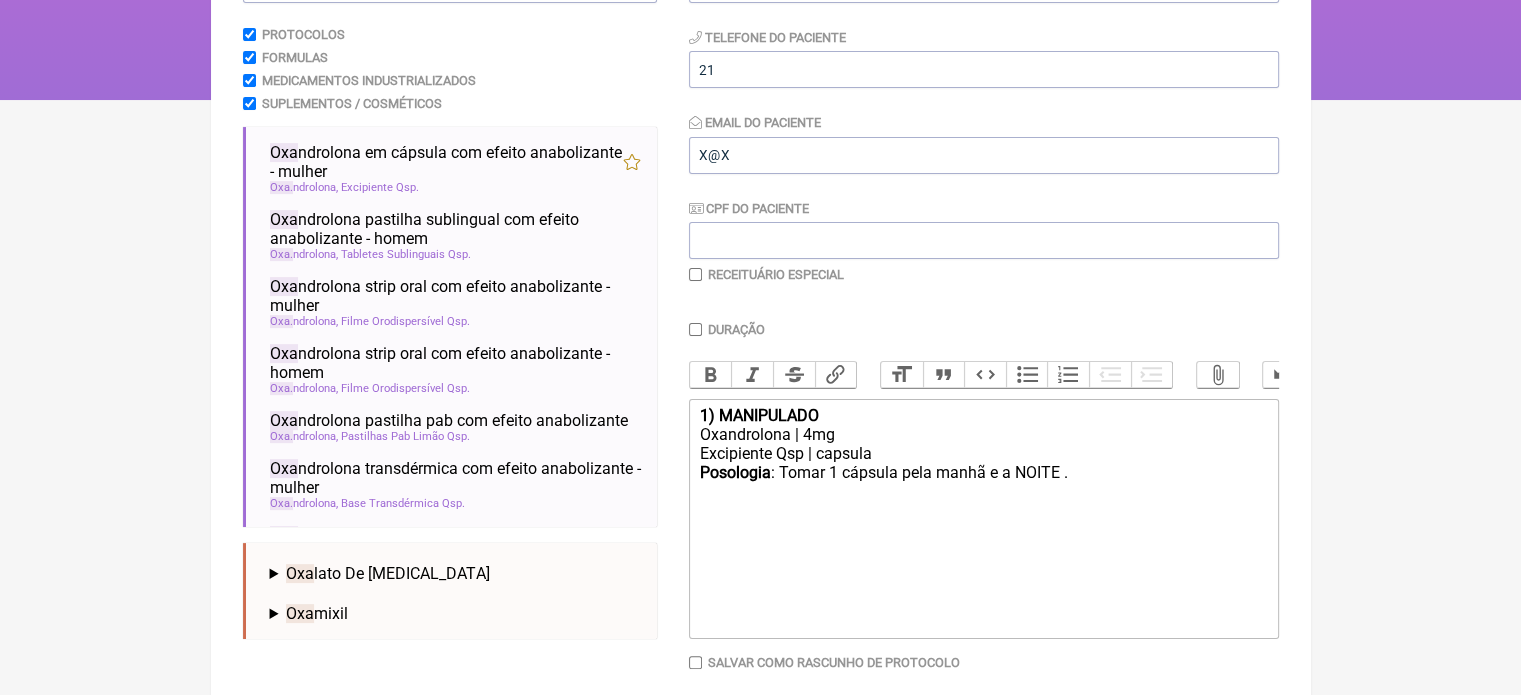 type on "<div><strong>1) MANIPULADO</strong></div><div>Oxandrolona | 4mg</div><div>Excipiente Qsp | capsula</div><div><strong>Posologia</strong>: Tomar 1 cápsula pela manhã e a NOITE .<br>&nbsp;<br>ㅤ<br><br></div>" 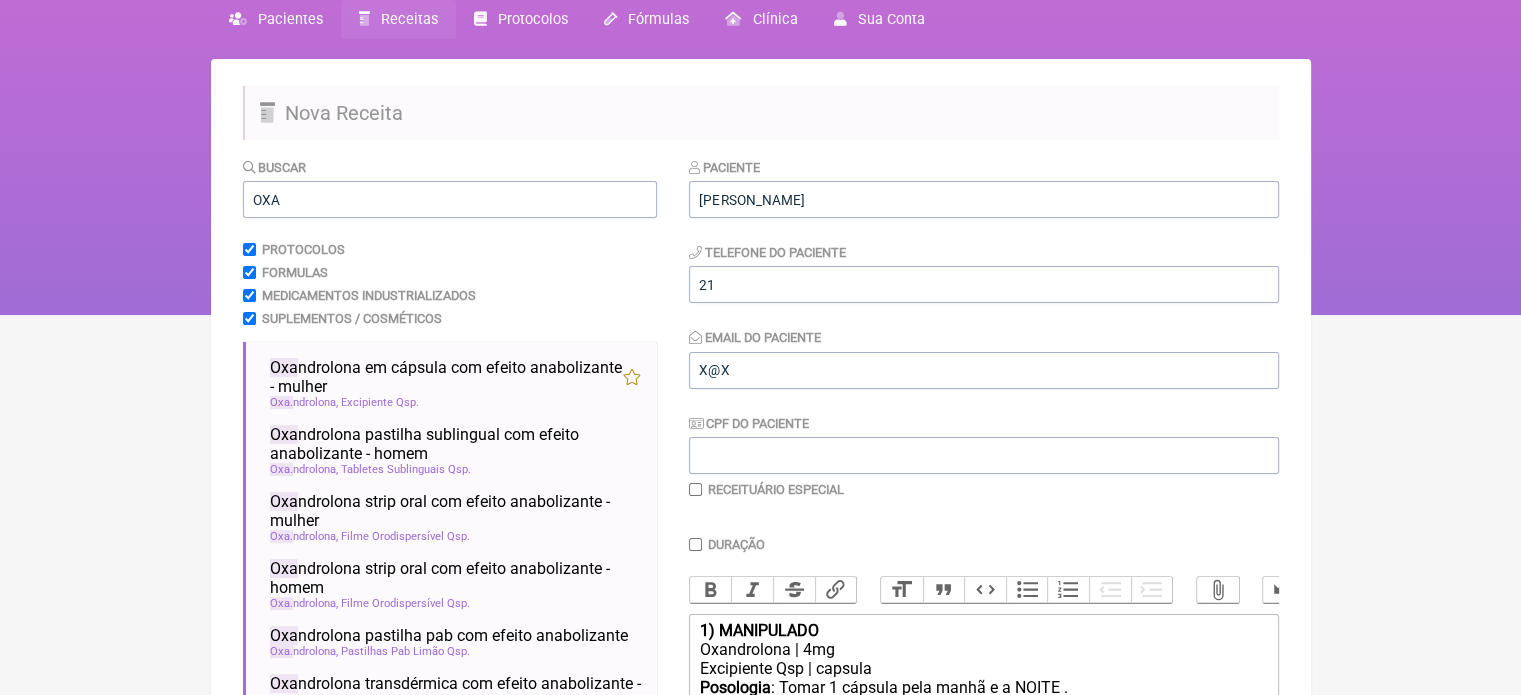 scroll, scrollTop: 0, scrollLeft: 0, axis: both 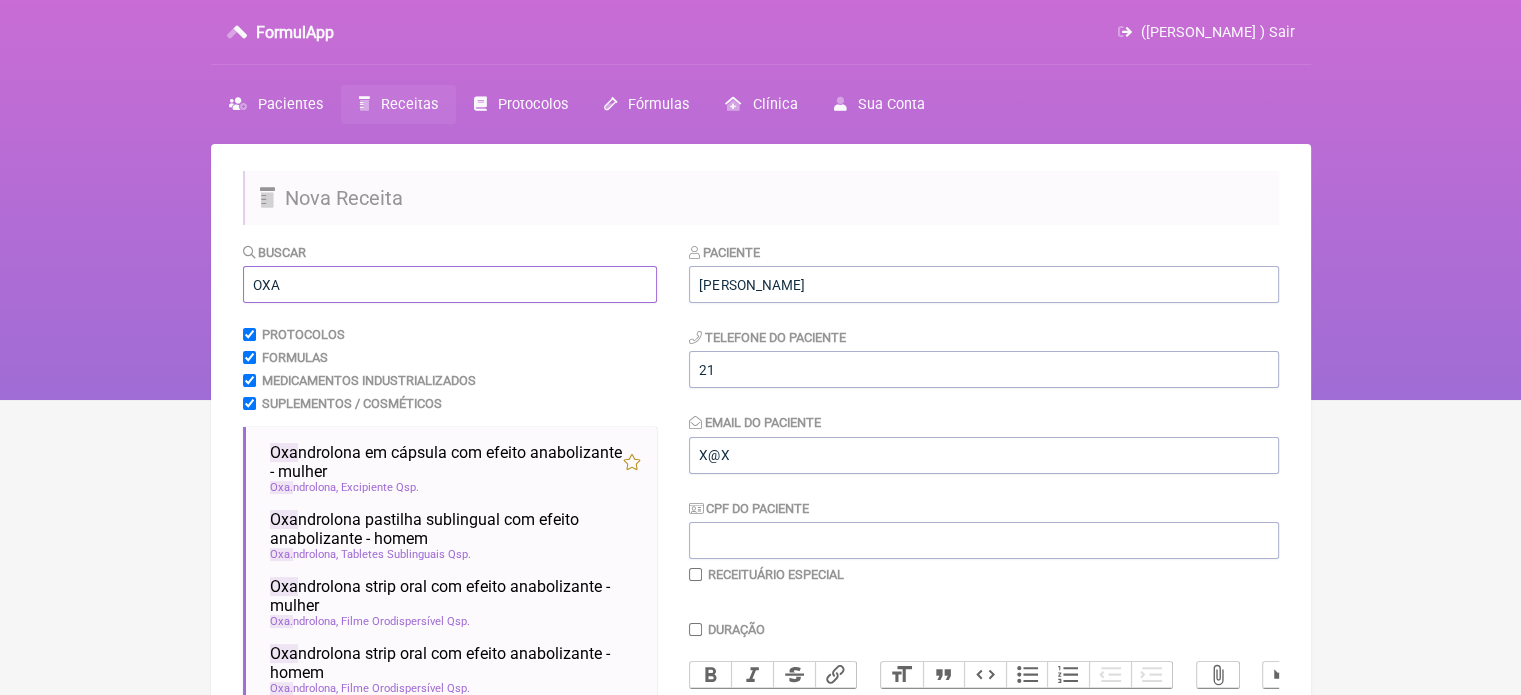 drag, startPoint x: 301, startPoint y: 281, endPoint x: 145, endPoint y: 296, distance: 156.7195 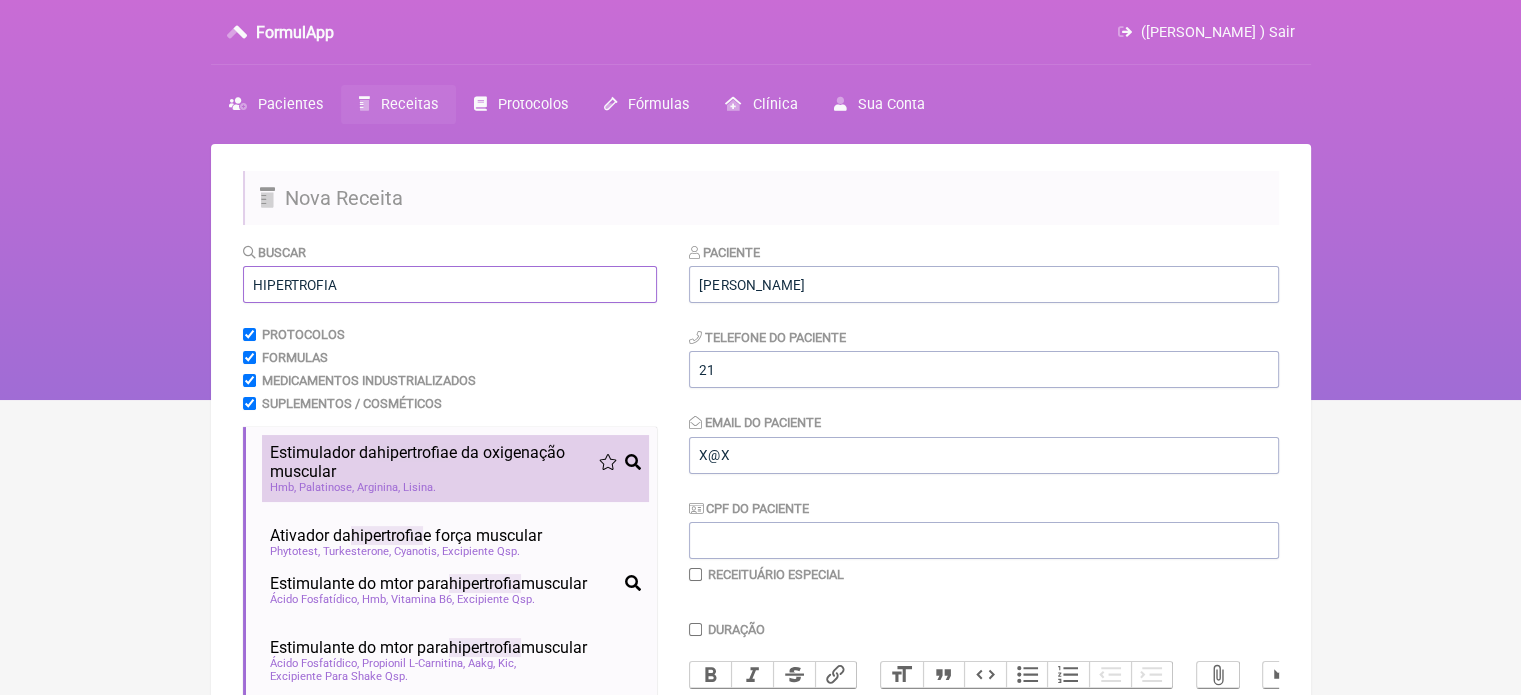 type on "HIPERTROFIA" 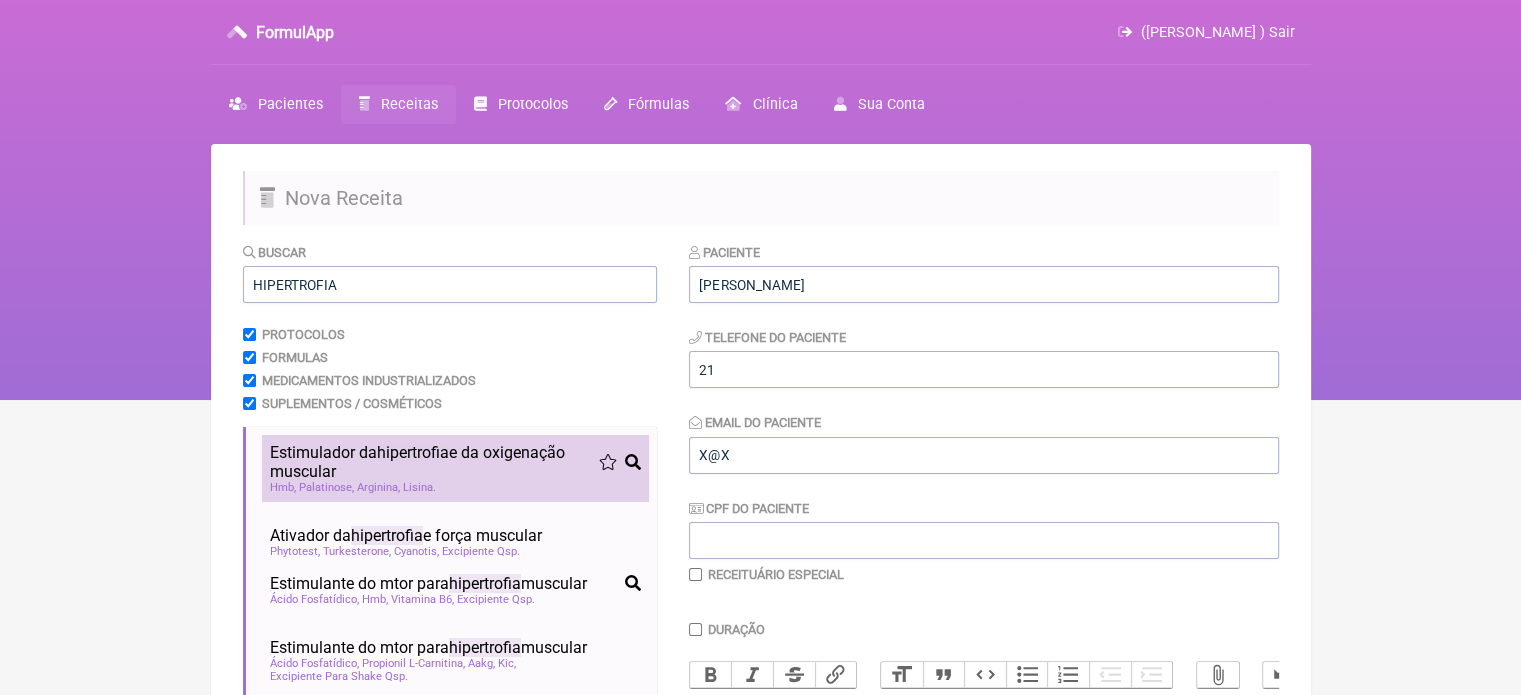 click on "Estimulador da  hipertrofia  e da oxigenação muscular" at bounding box center (434, 462) 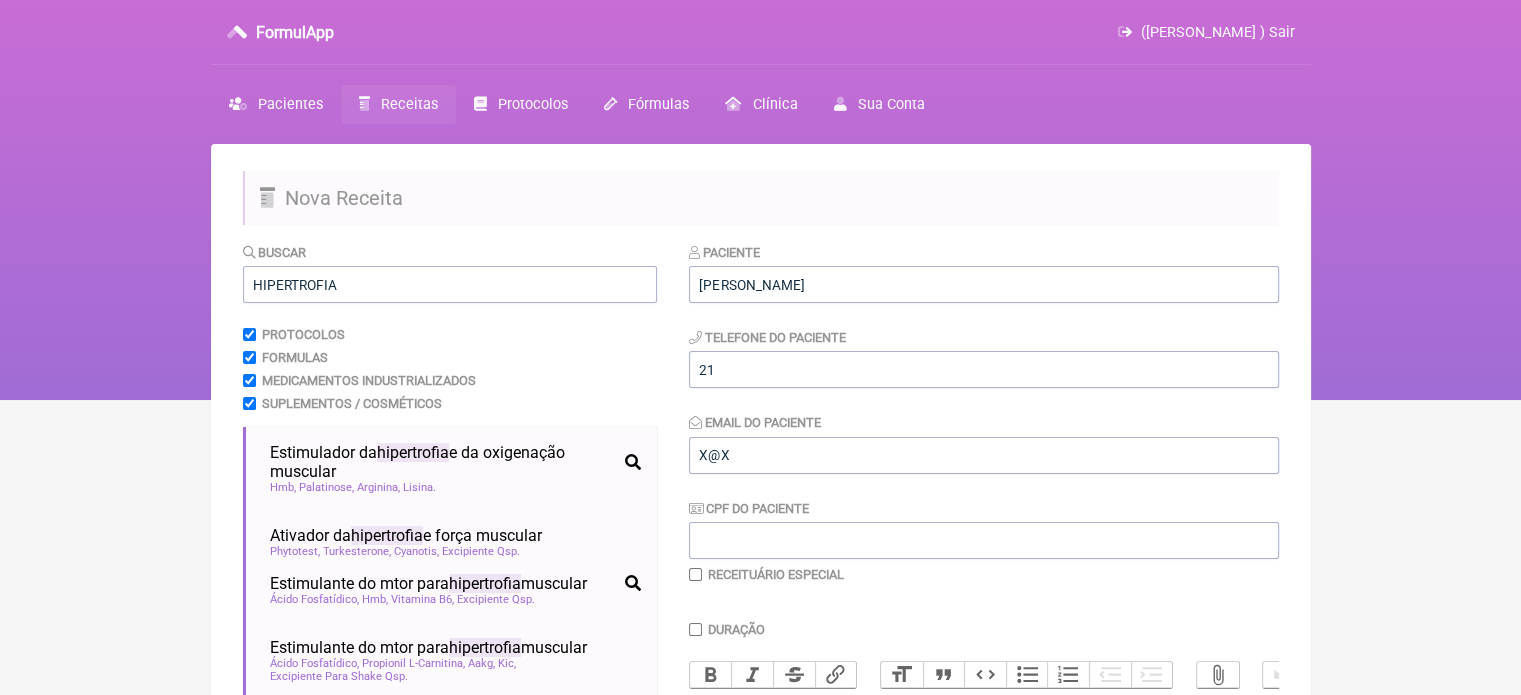 drag, startPoint x: 1519, startPoint y: 296, endPoint x: 1520, endPoint y: 335, distance: 39.012817 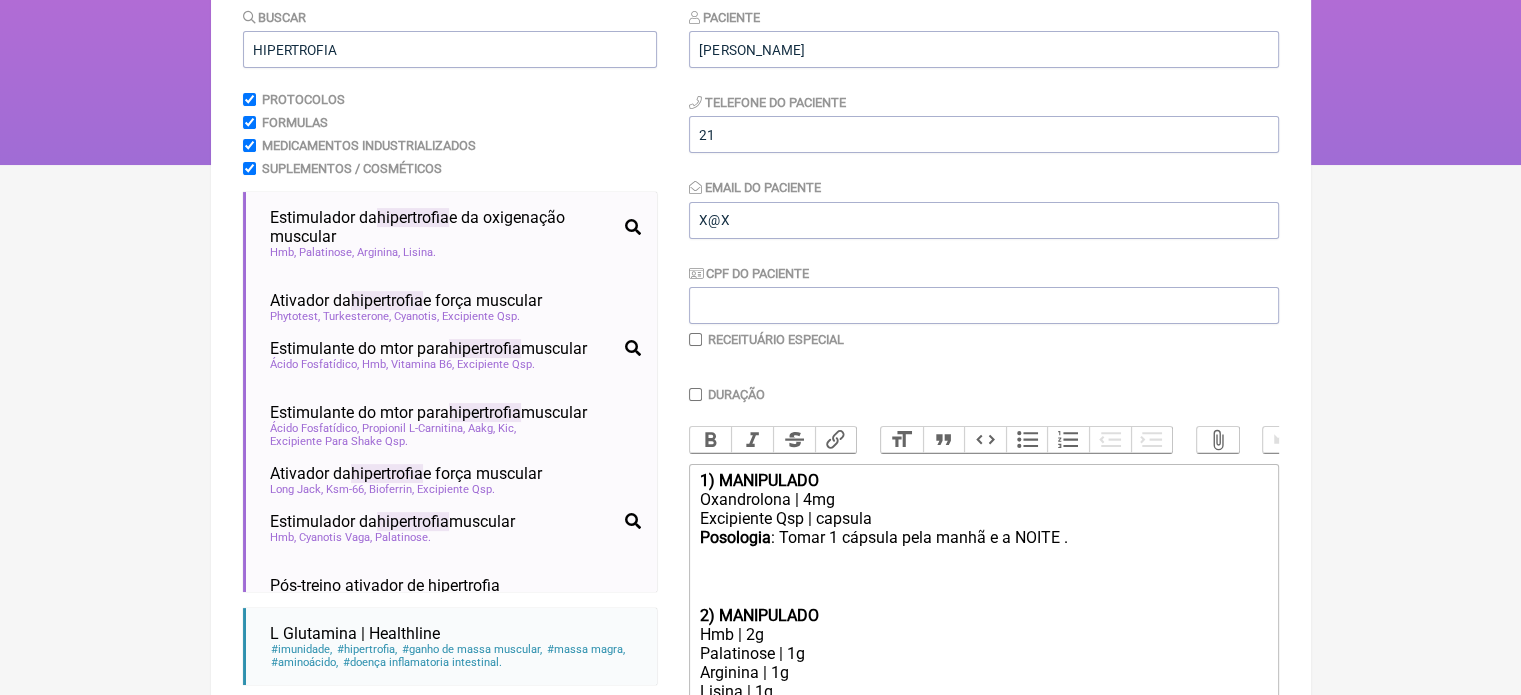 scroll, scrollTop: 447, scrollLeft: 0, axis: vertical 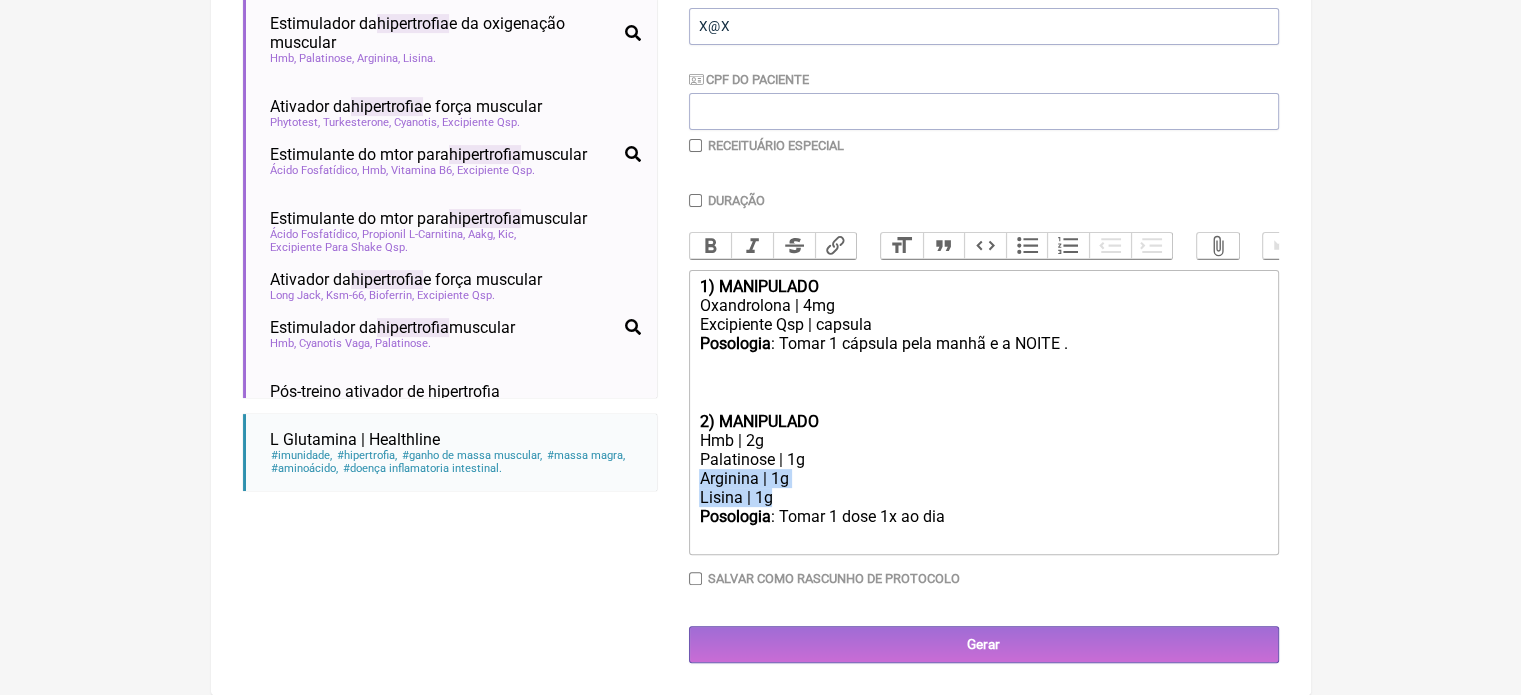 drag, startPoint x: 786, startPoint y: 499, endPoint x: 694, endPoint y: 480, distance: 93.941475 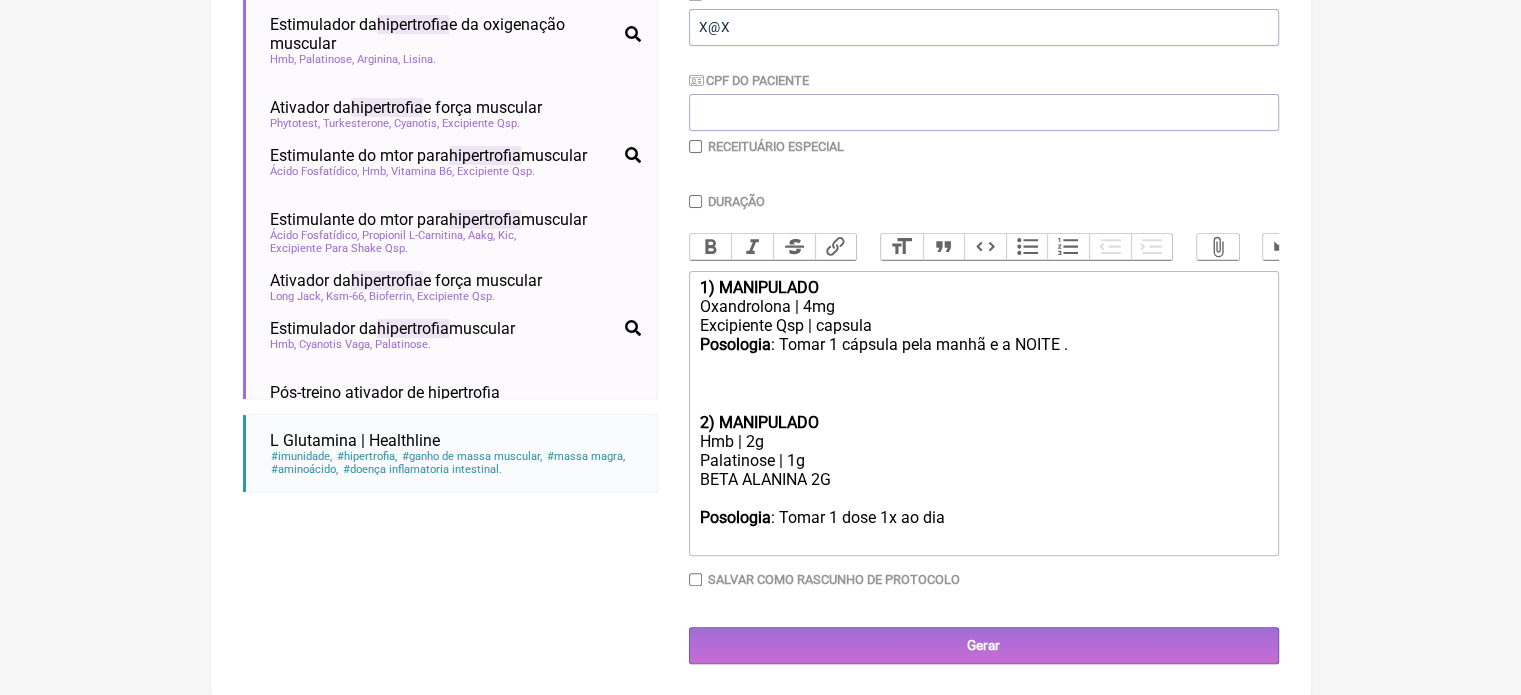 scroll, scrollTop: 447, scrollLeft: 0, axis: vertical 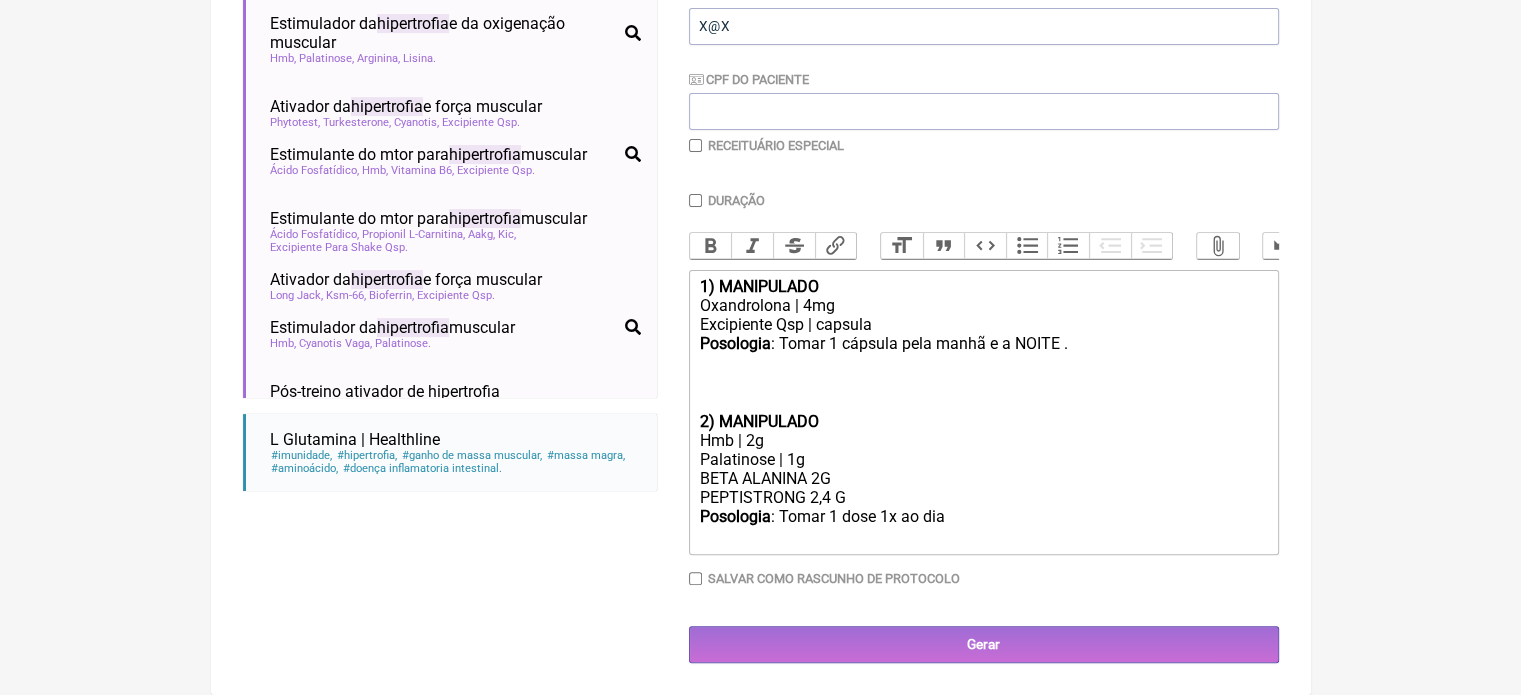 click on "Posologia : Tomar 1 dose 1x ao dia ㅤ" 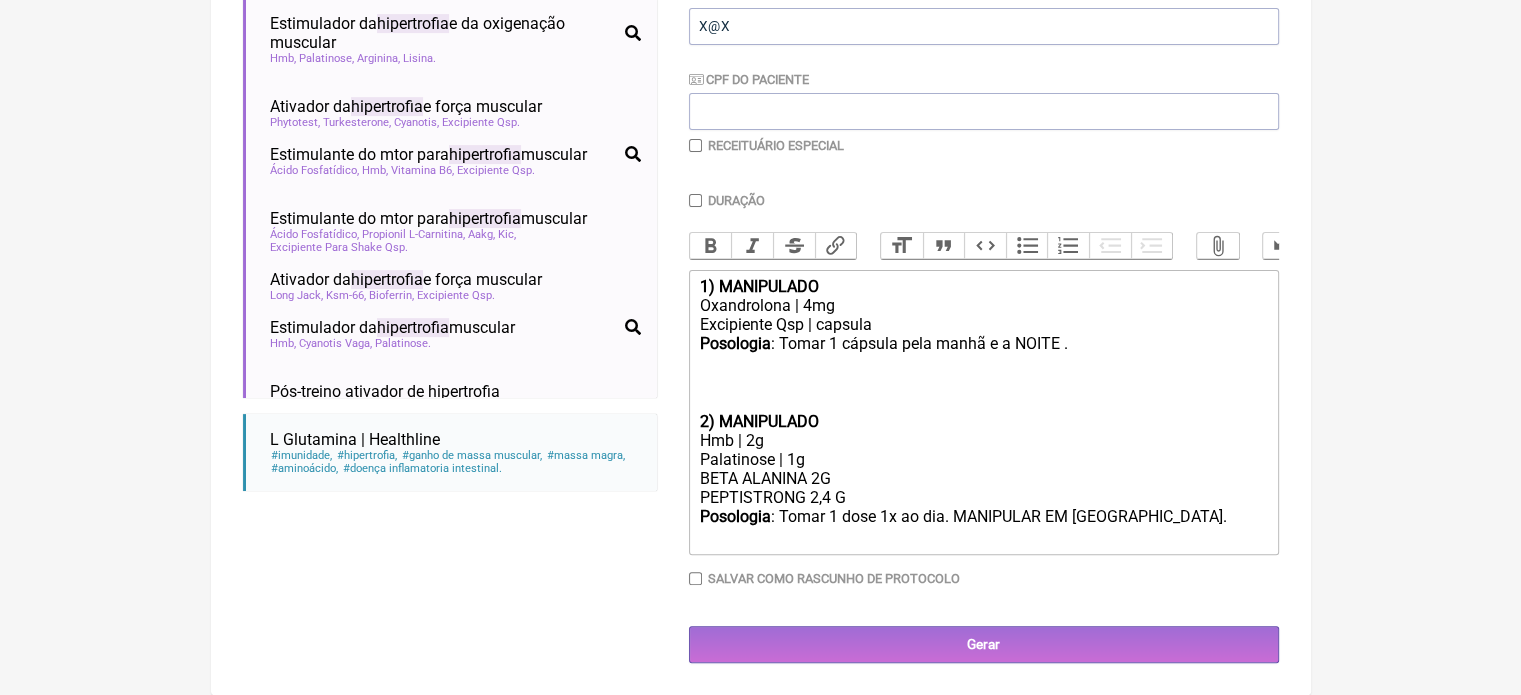 type on "<div><strong>1) MANIPULADO</strong></div><div>Oxandrolona | 4mg</div><div>Excipiente Qsp | capsula</div><div><strong>Posologia</strong>: Tomar 1 cápsula pela manhã e a NOITE .<br>&nbsp;<br>ㅤ<br><br></div><div><strong>2) MANIPULADO</strong></div><div>Hmb | 2g</div><div>Palatinose | 1g</div><div>BETA ALANINA 2G&nbsp;<br>PEPTISTRONG 2,4 G</div><div><strong>Posologia</strong>: Tomar 1 dose 1x ao dia. MANIPULAR EM SACHE. ㅤ<br><br></div>" 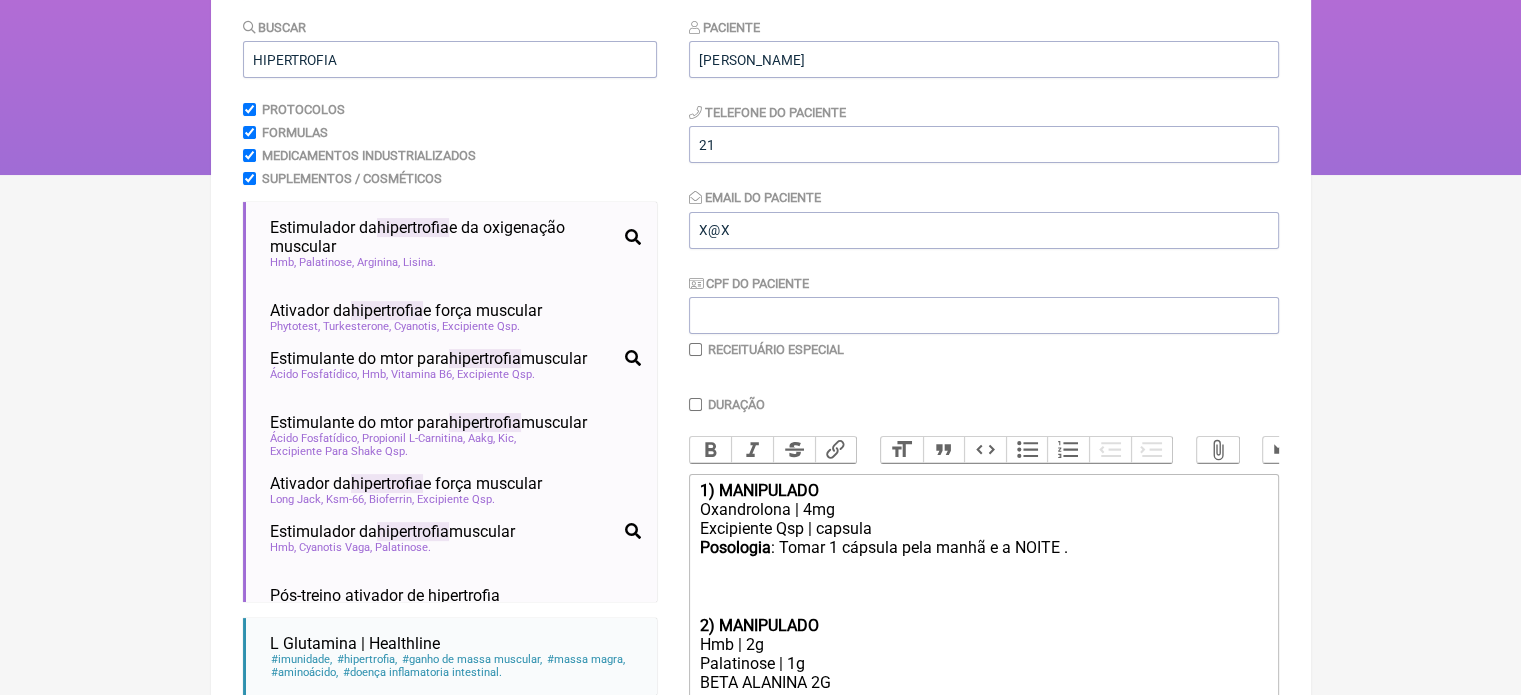 scroll, scrollTop: 147, scrollLeft: 0, axis: vertical 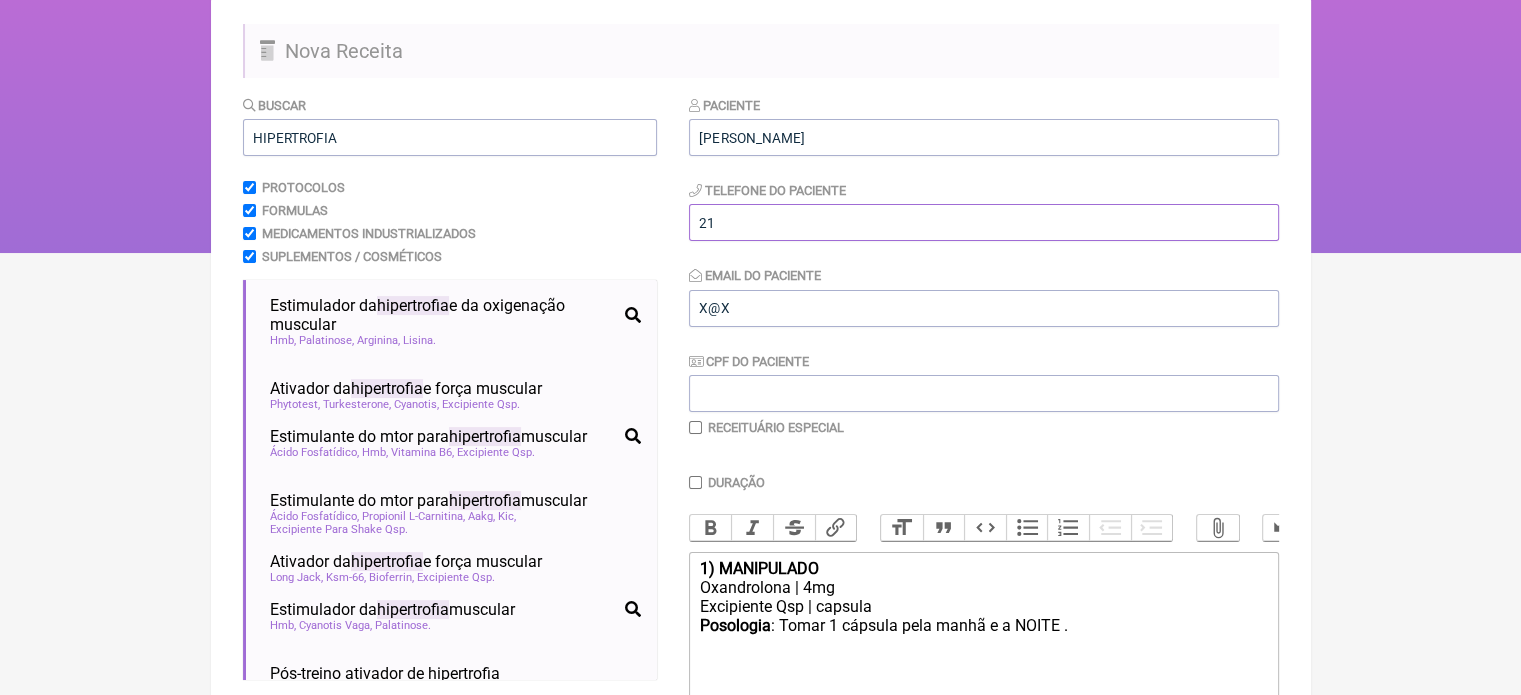 click on "21" at bounding box center (984, 222) 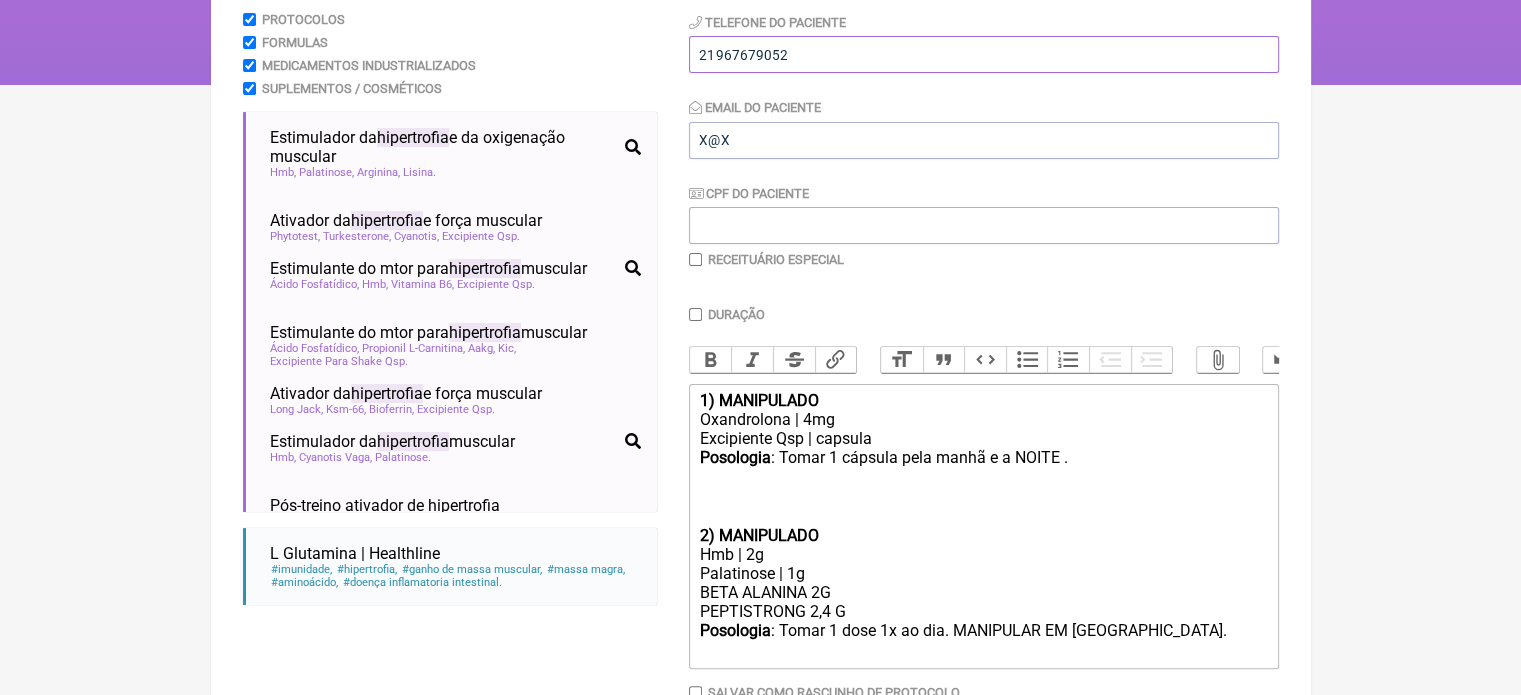 scroll, scrollTop: 347, scrollLeft: 0, axis: vertical 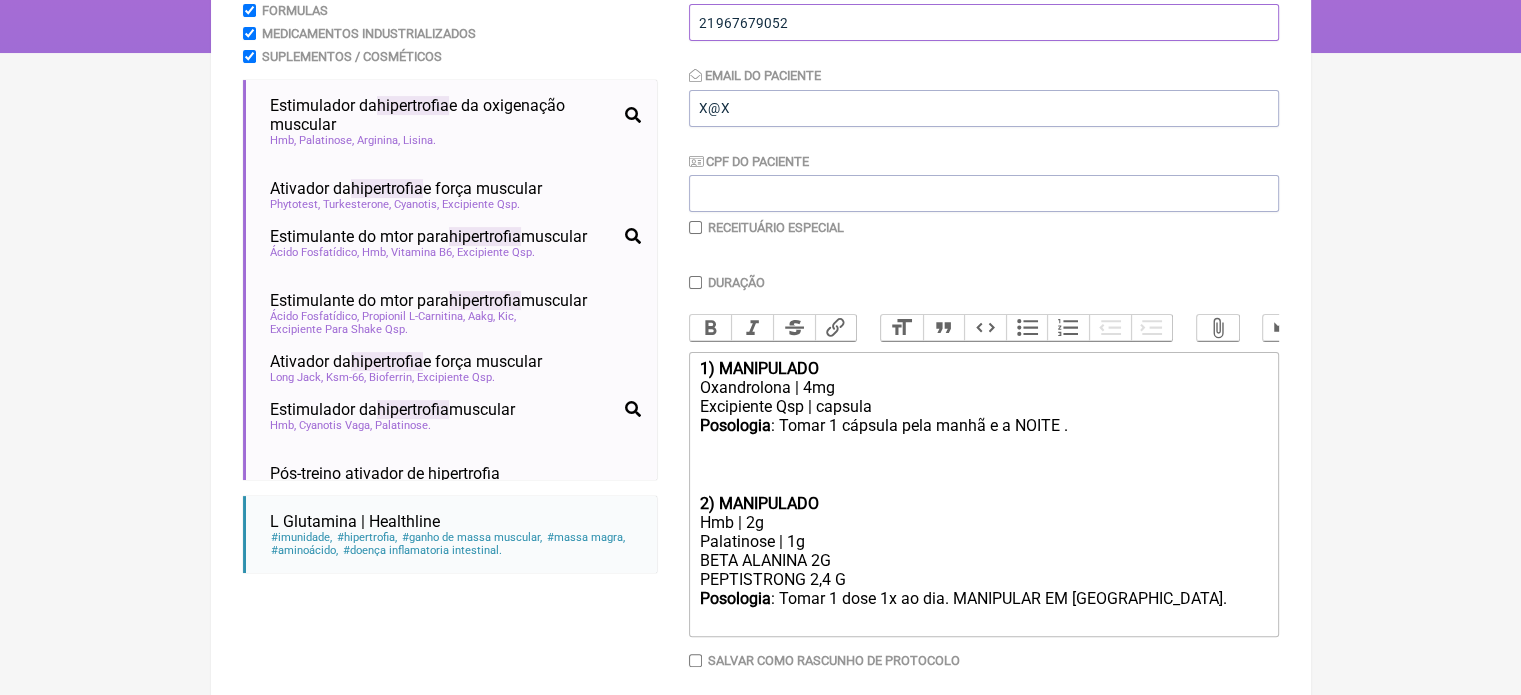 type on "21967679052" 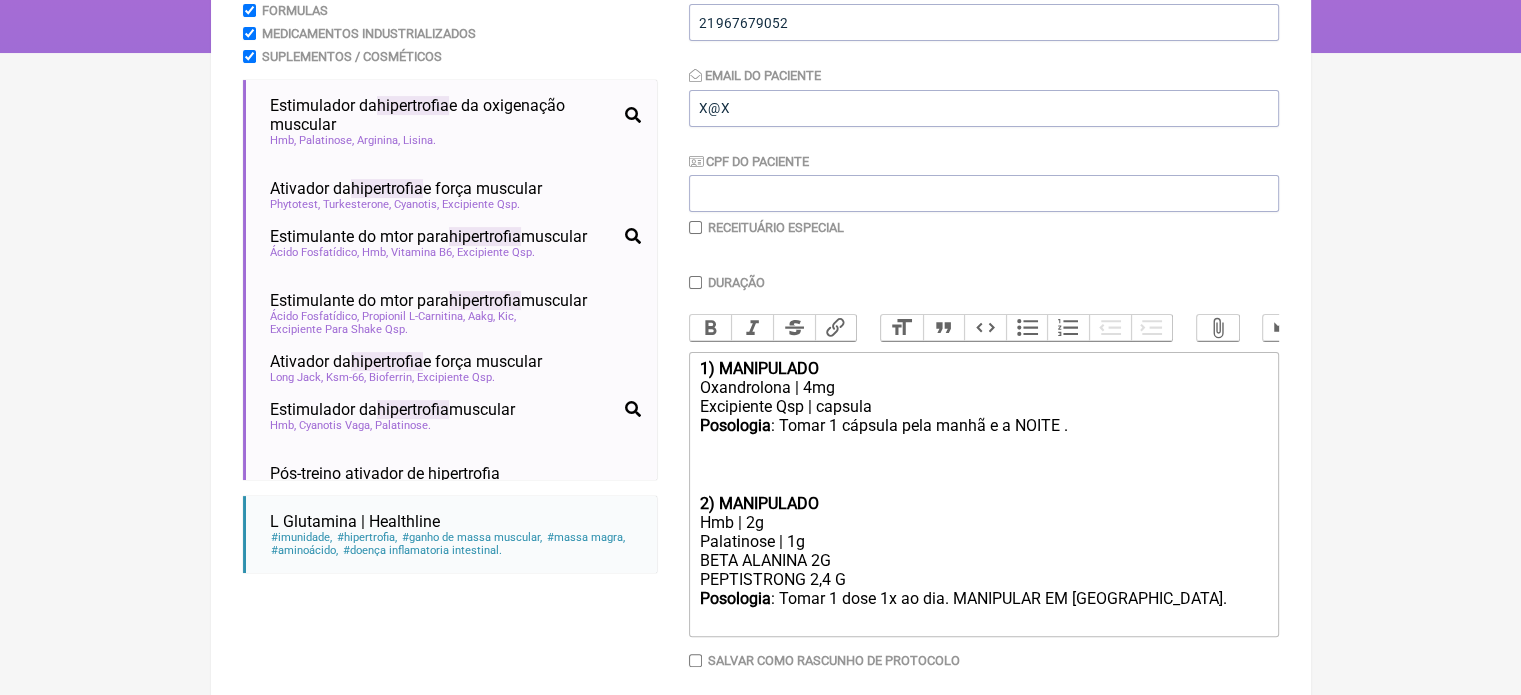 click on "Duração" at bounding box center [695, 282] 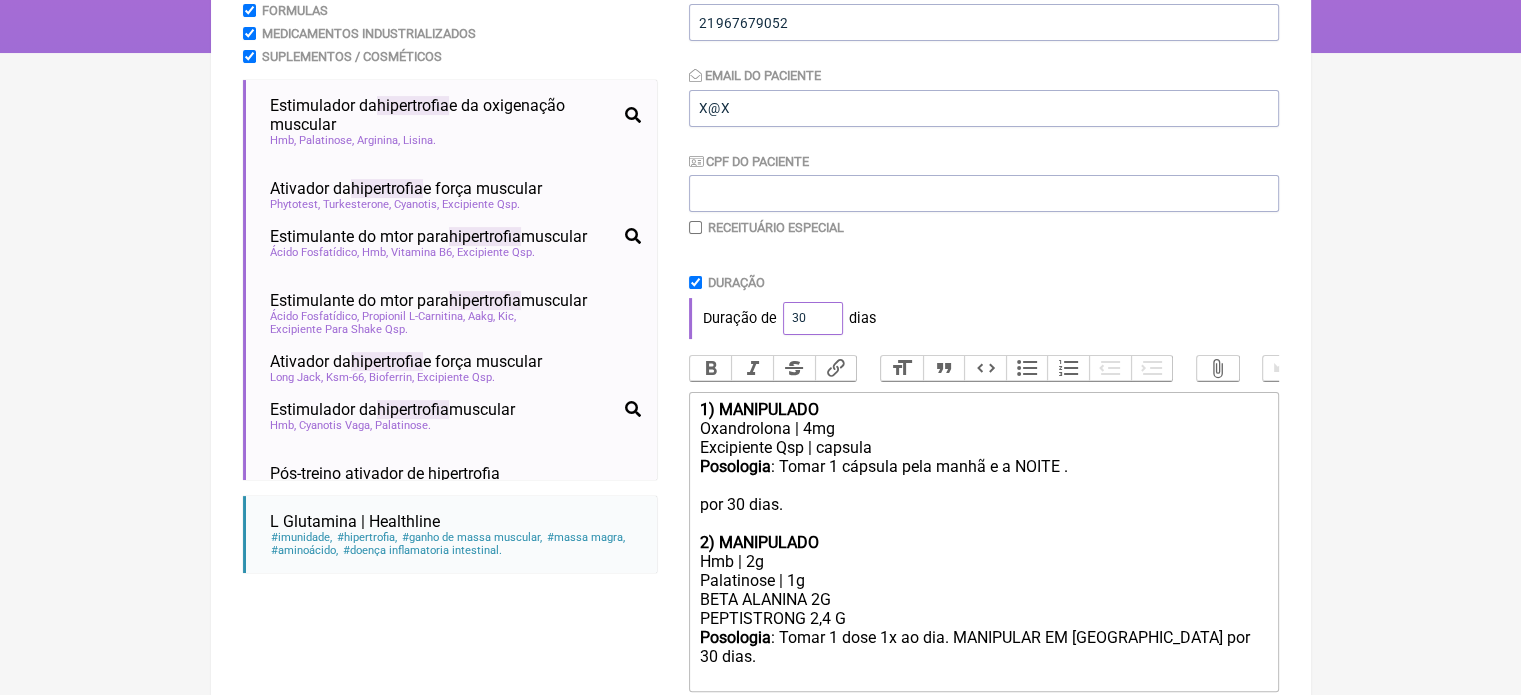 drag, startPoint x: 805, startPoint y: 320, endPoint x: 751, endPoint y: 324, distance: 54.147945 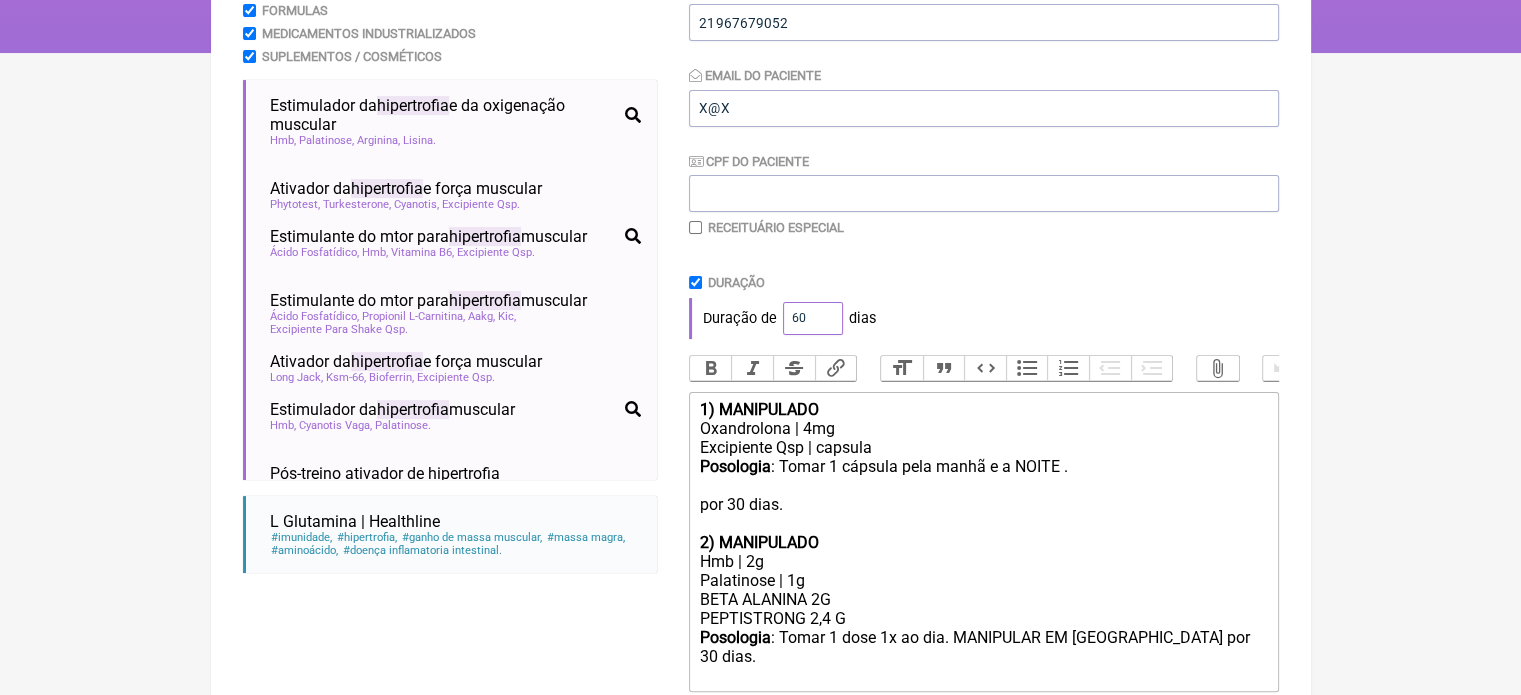 type on "60" 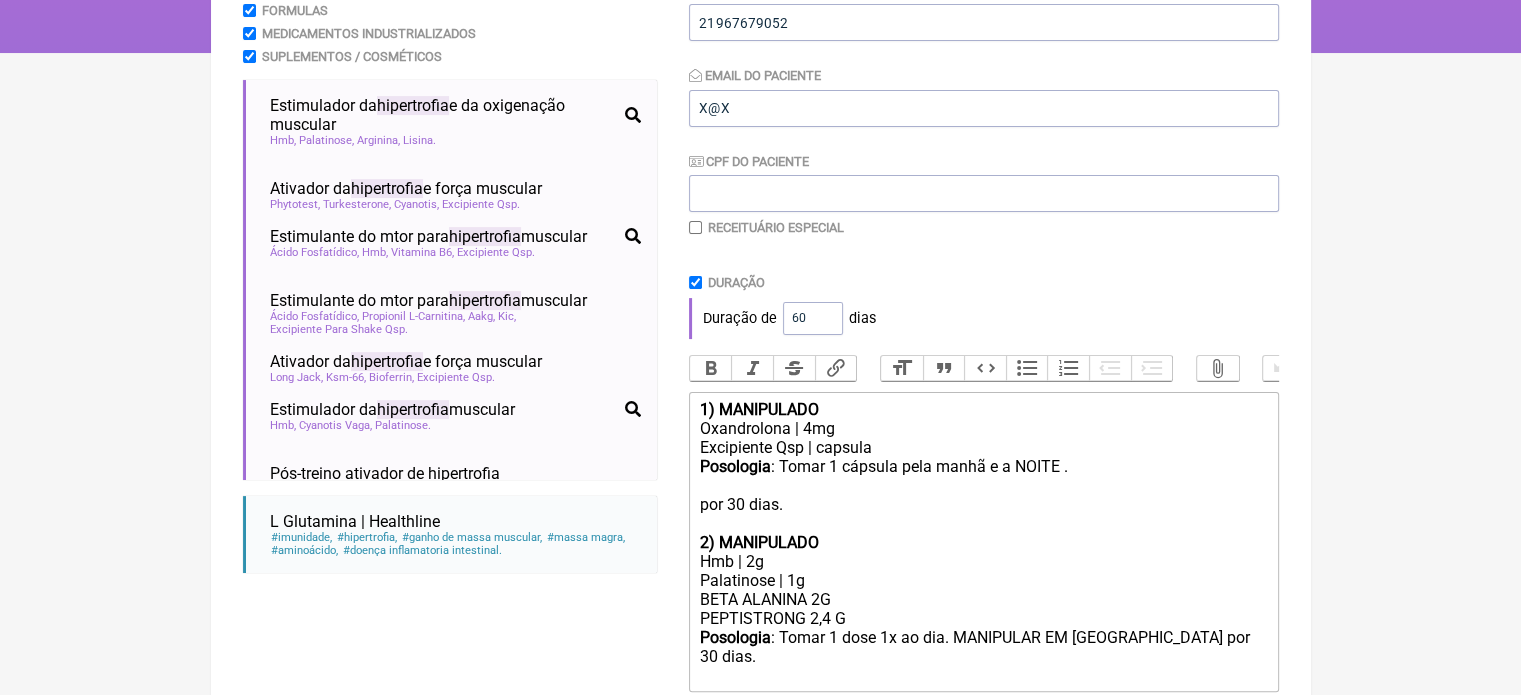 click on "Duração
Duração de
60
dias" at bounding box center [984, 306] 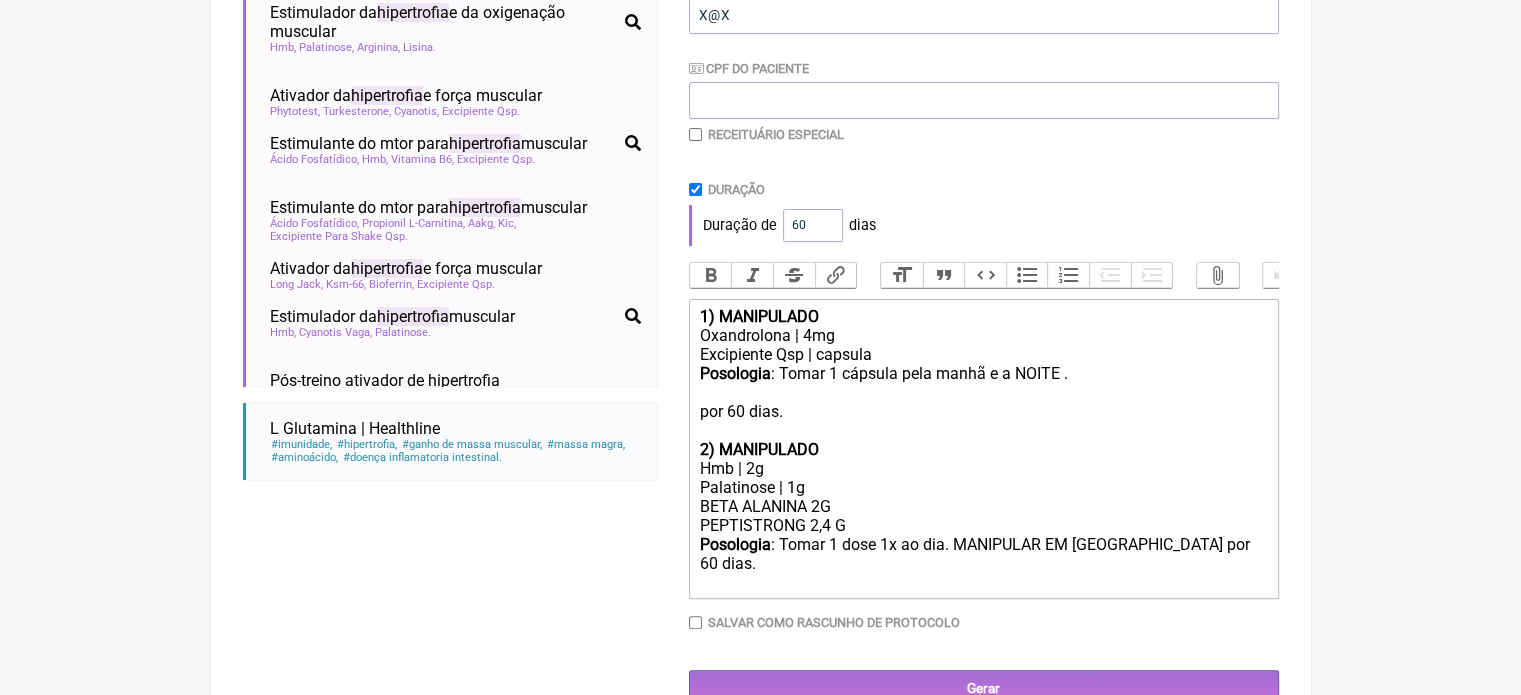 scroll, scrollTop: 483, scrollLeft: 0, axis: vertical 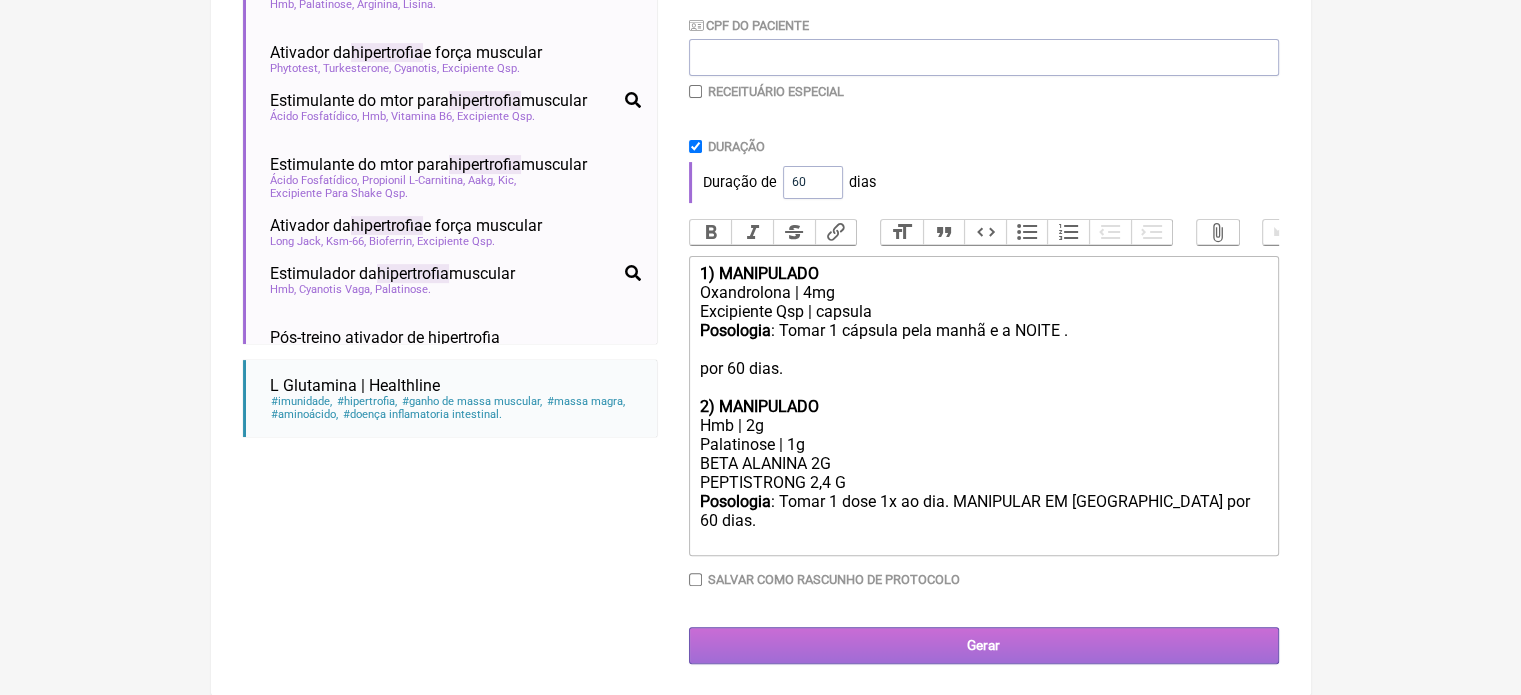 click on "Gerar" at bounding box center [984, 645] 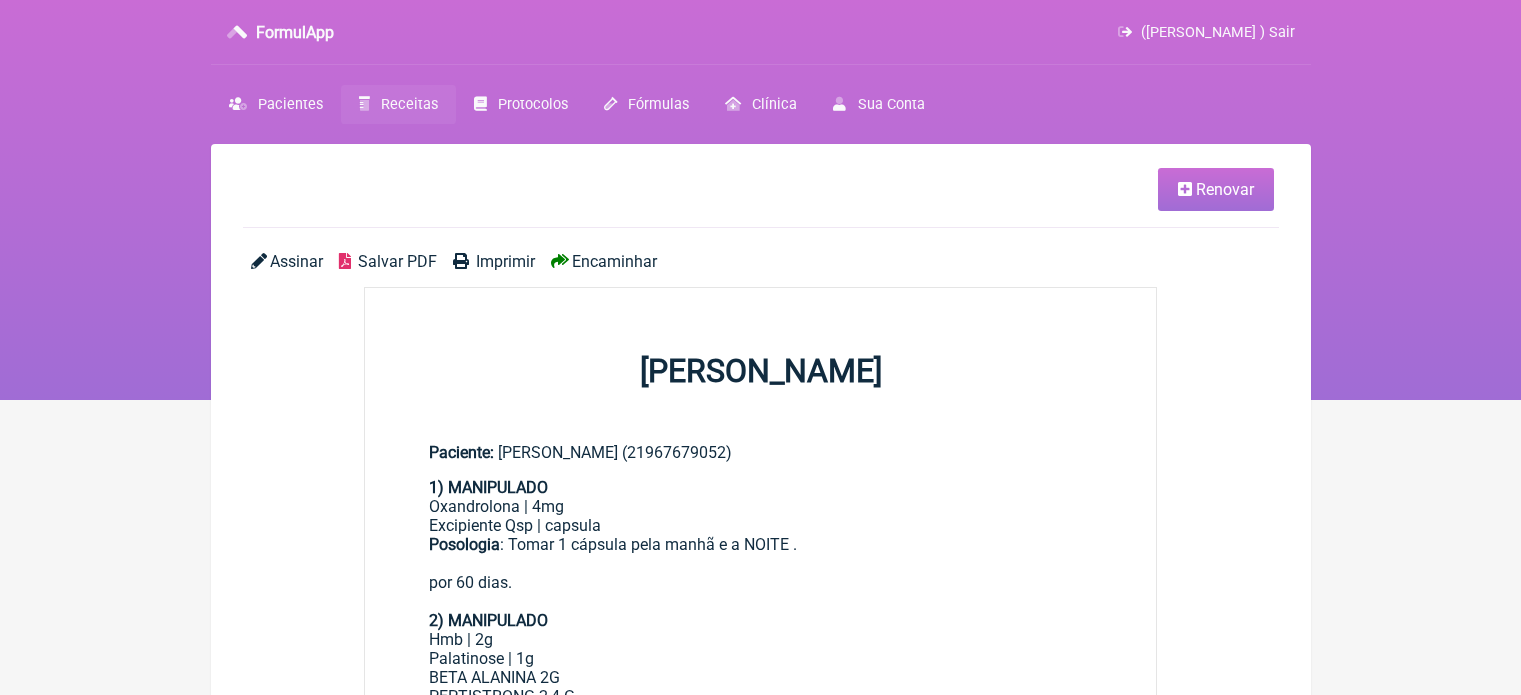scroll, scrollTop: 0, scrollLeft: 0, axis: both 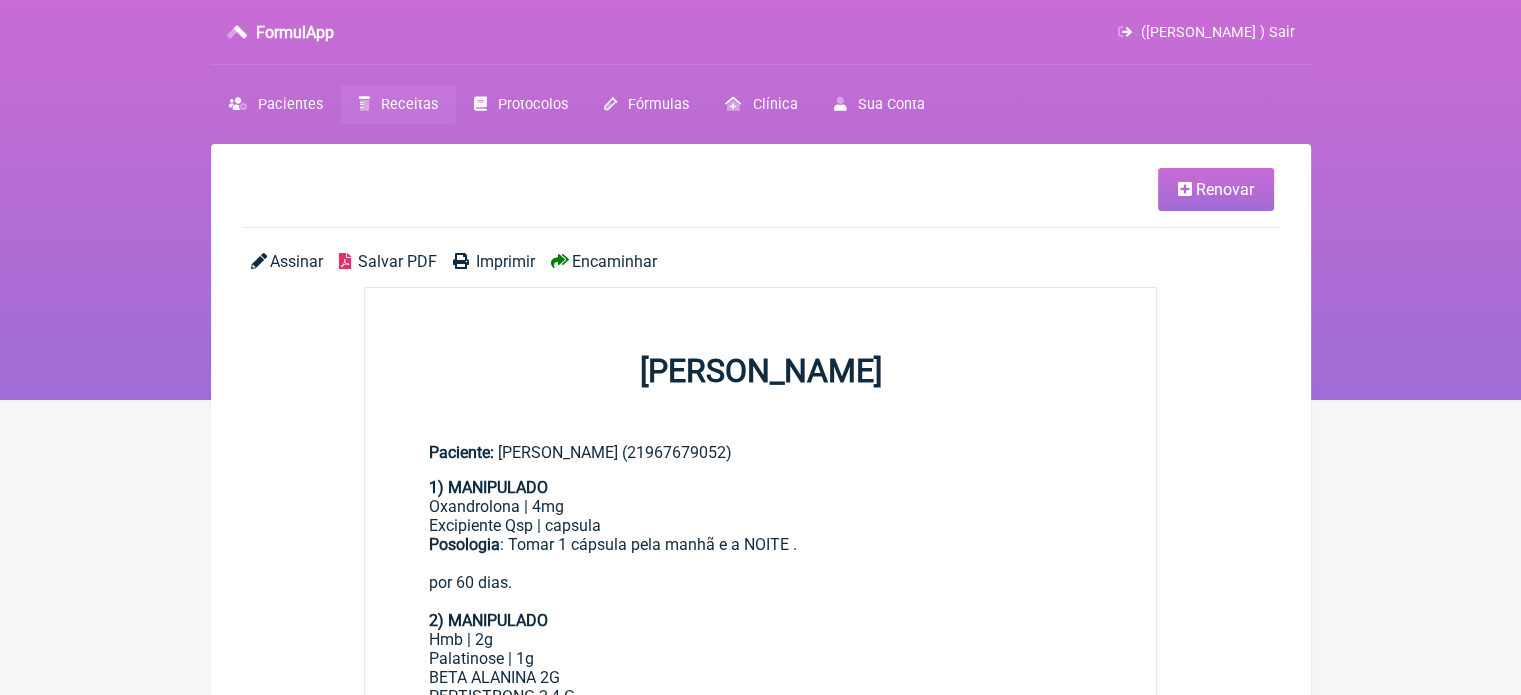 click on "Imprimir" at bounding box center (505, 261) 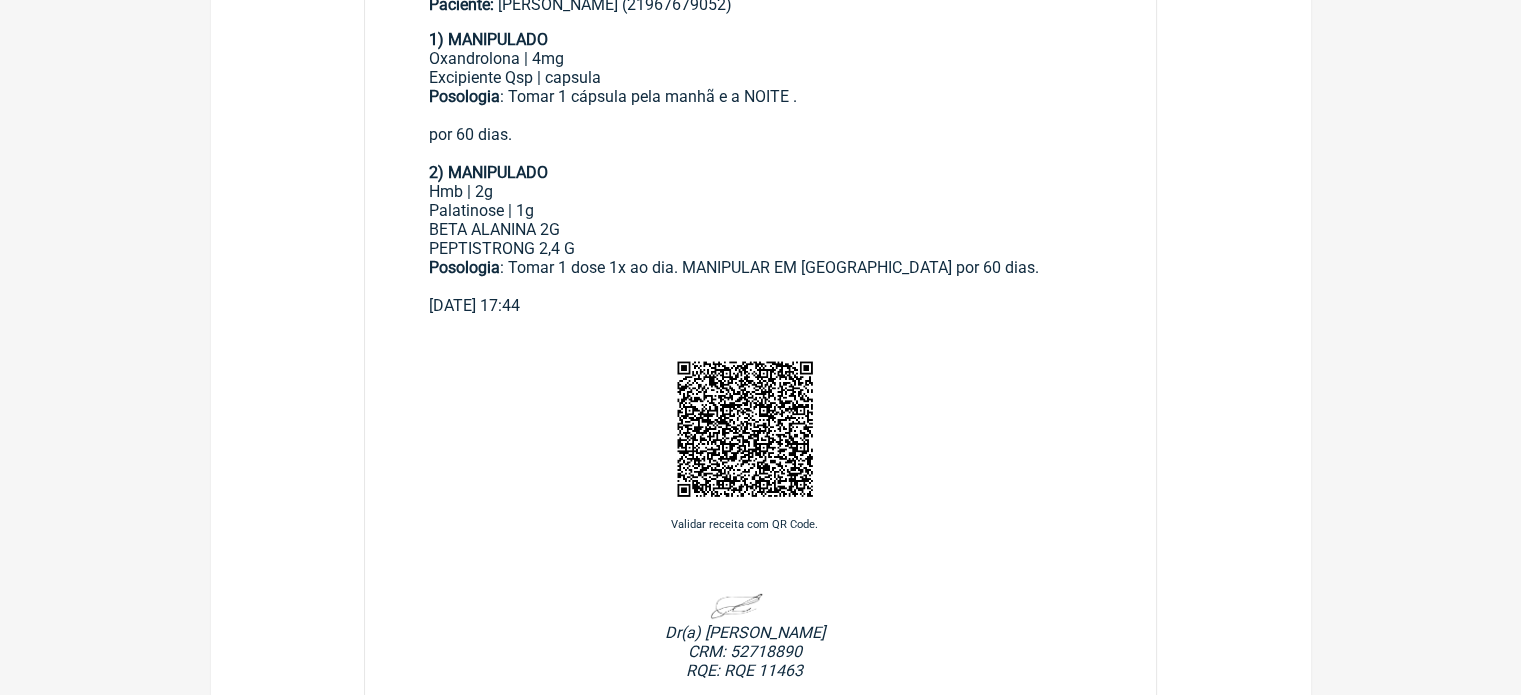 scroll, scrollTop: 732, scrollLeft: 0, axis: vertical 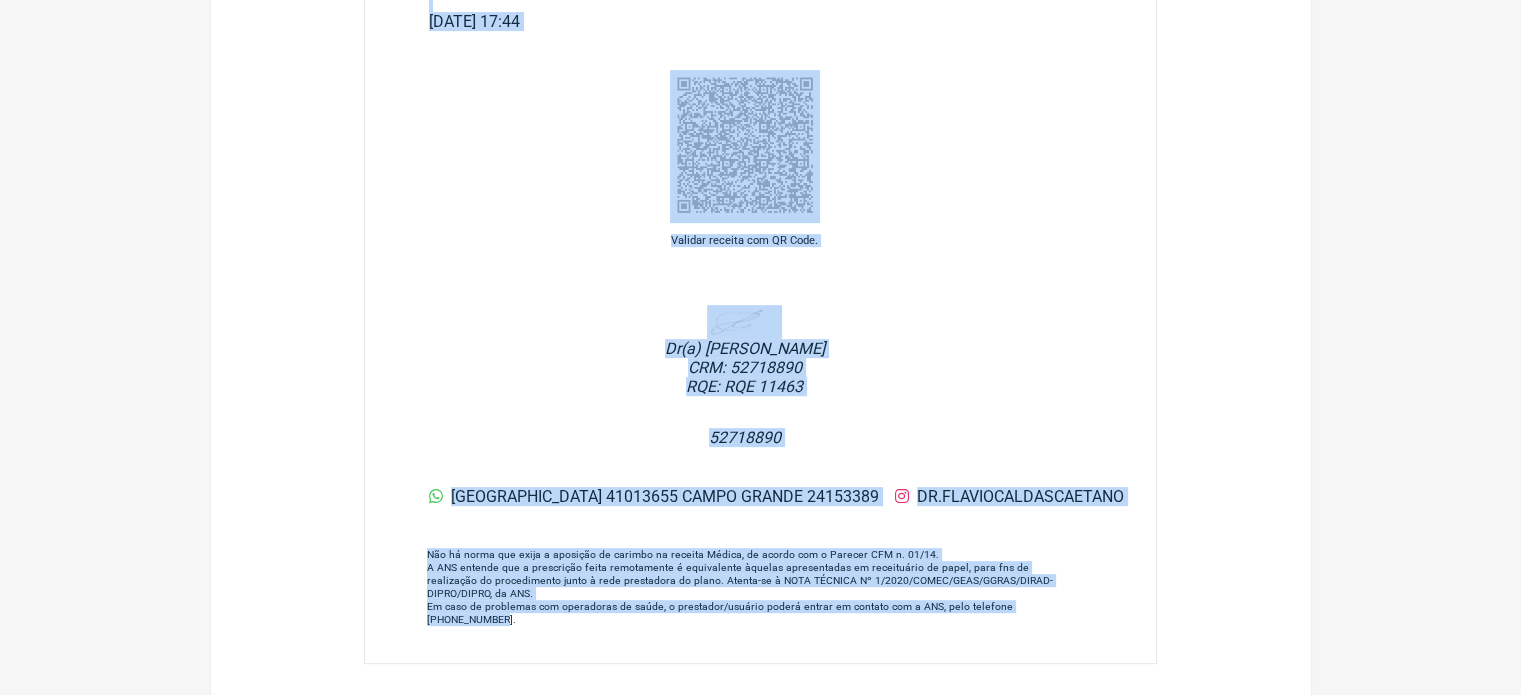 drag, startPoint x: 562, startPoint y: 163, endPoint x: 1115, endPoint y: 611, distance: 711.69727 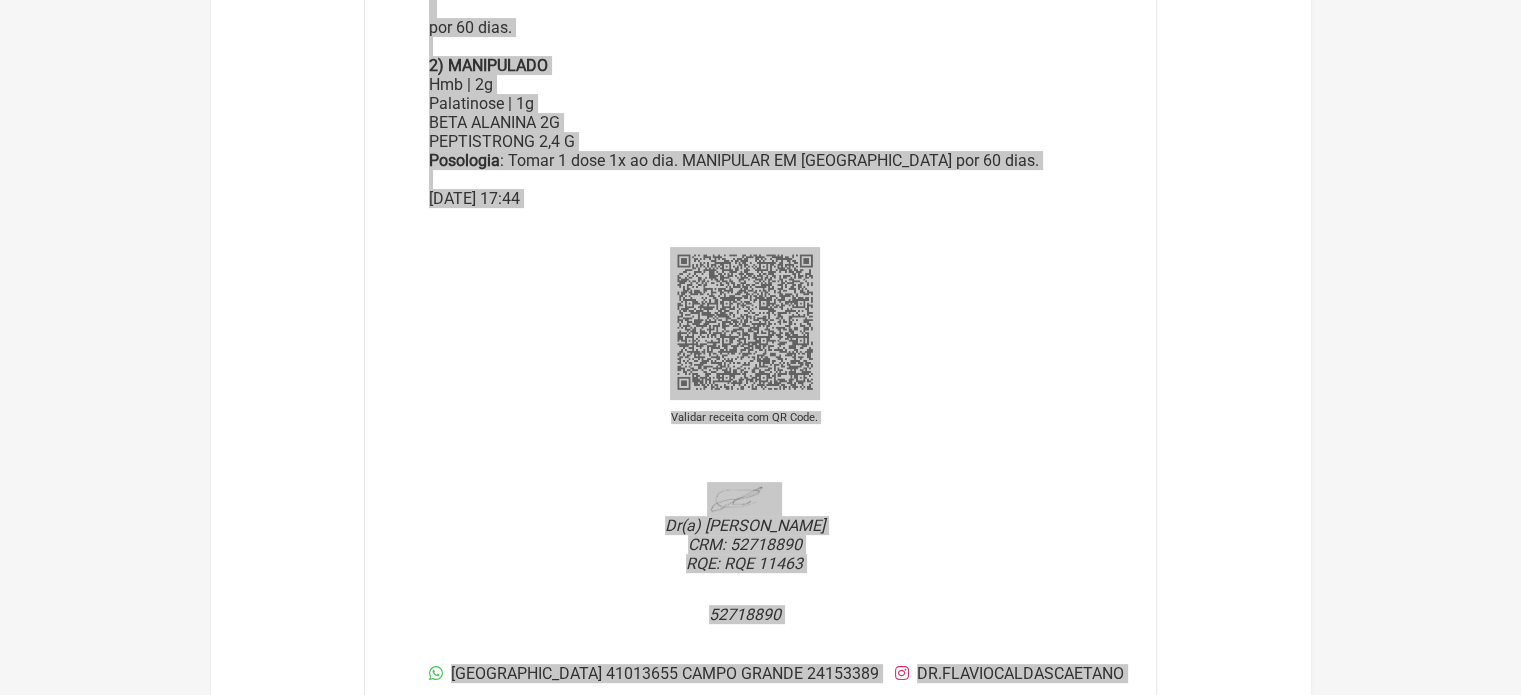 scroll, scrollTop: 368, scrollLeft: 0, axis: vertical 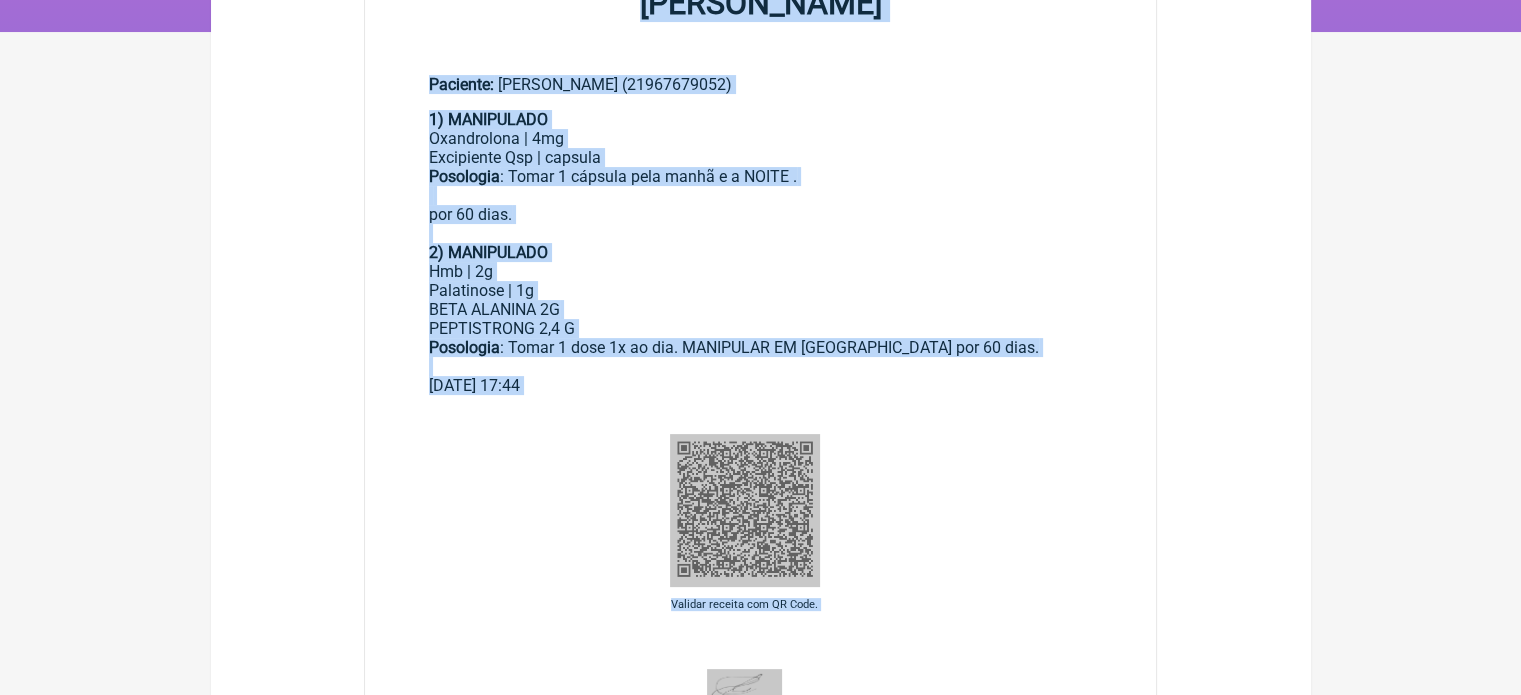 click on "Validar receita com QR Code." at bounding box center [745, 527] 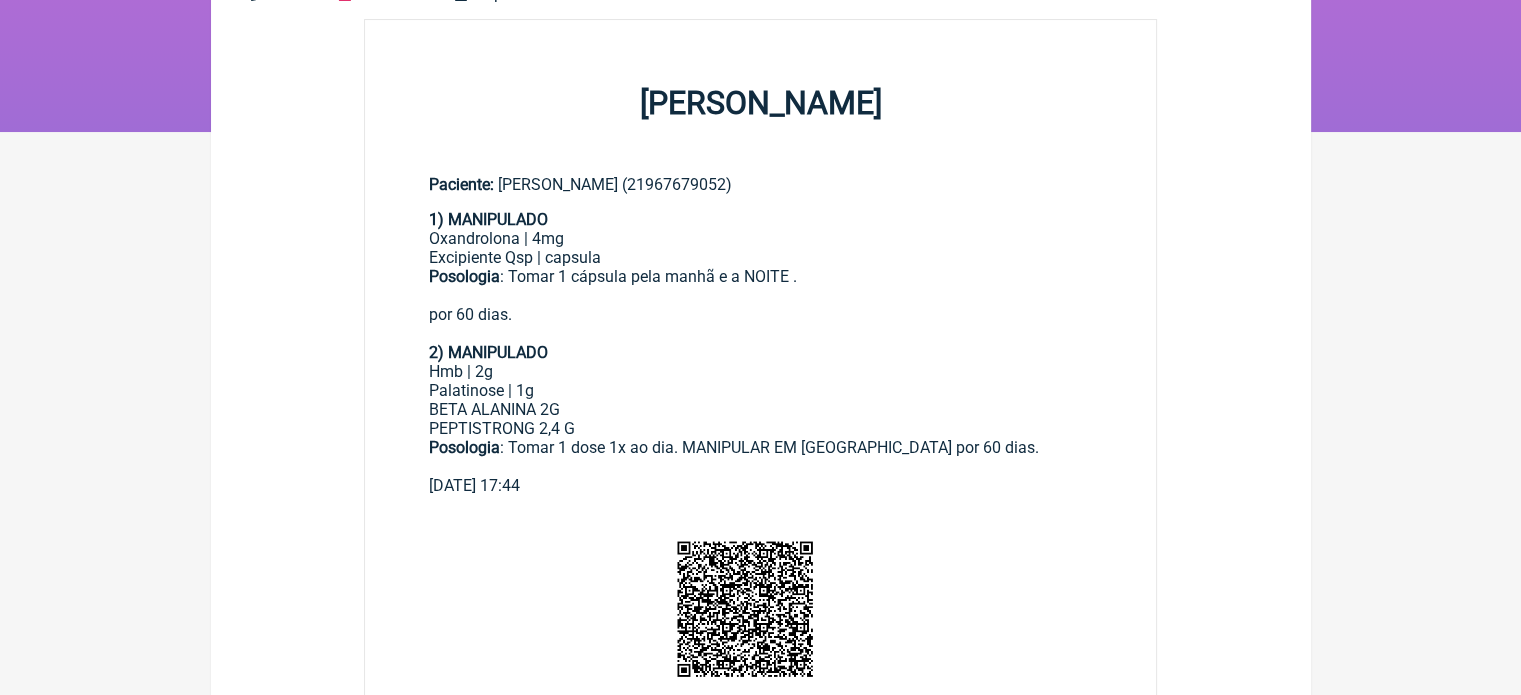 scroll, scrollTop: 0, scrollLeft: 0, axis: both 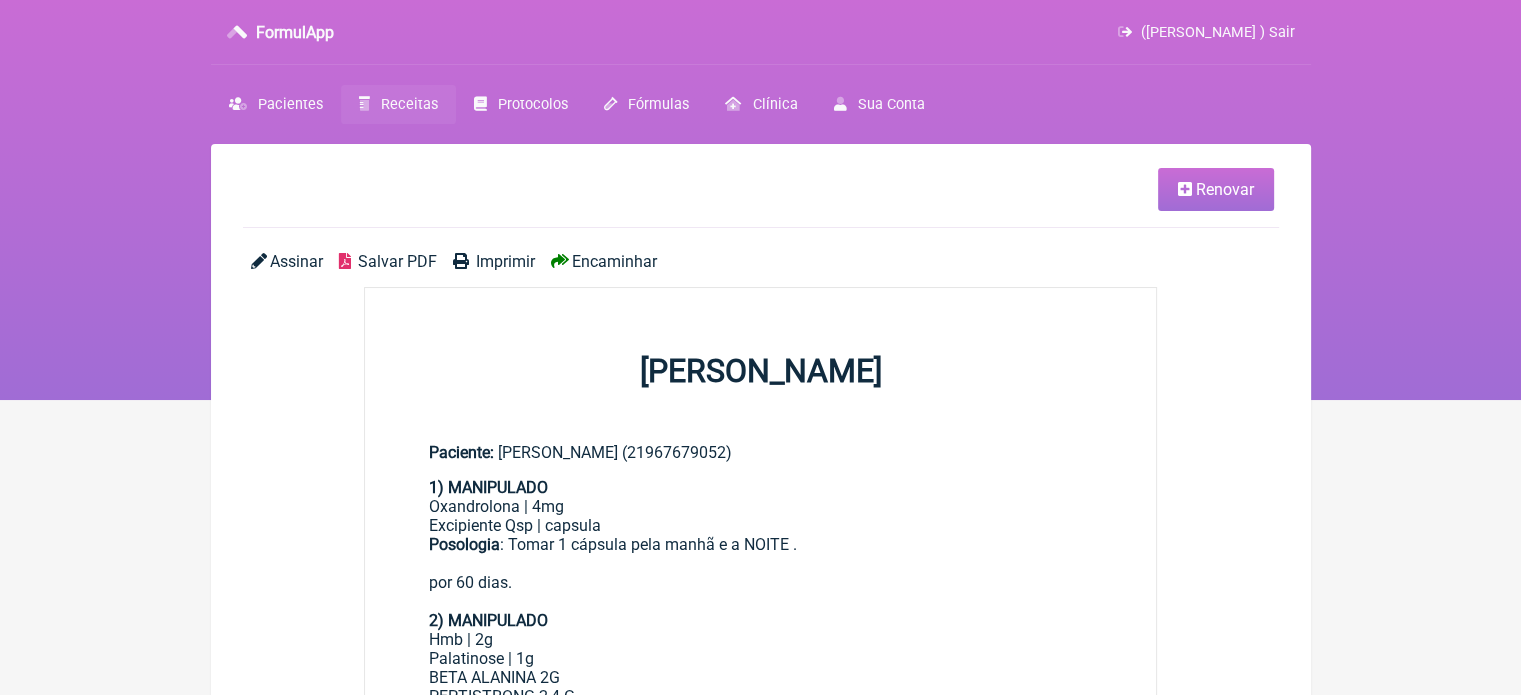 click on "Receitas" at bounding box center (409, 104) 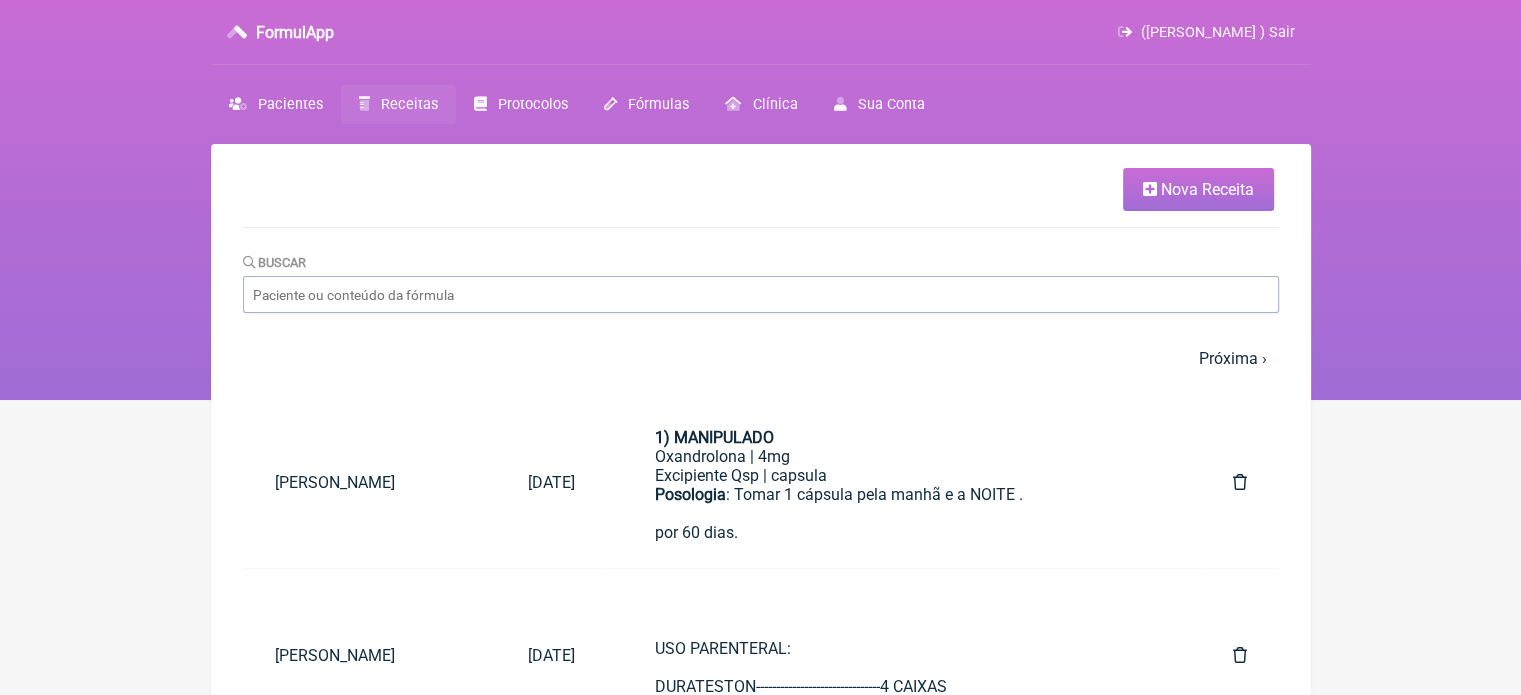 click on "Nova Receita" at bounding box center (1207, 189) 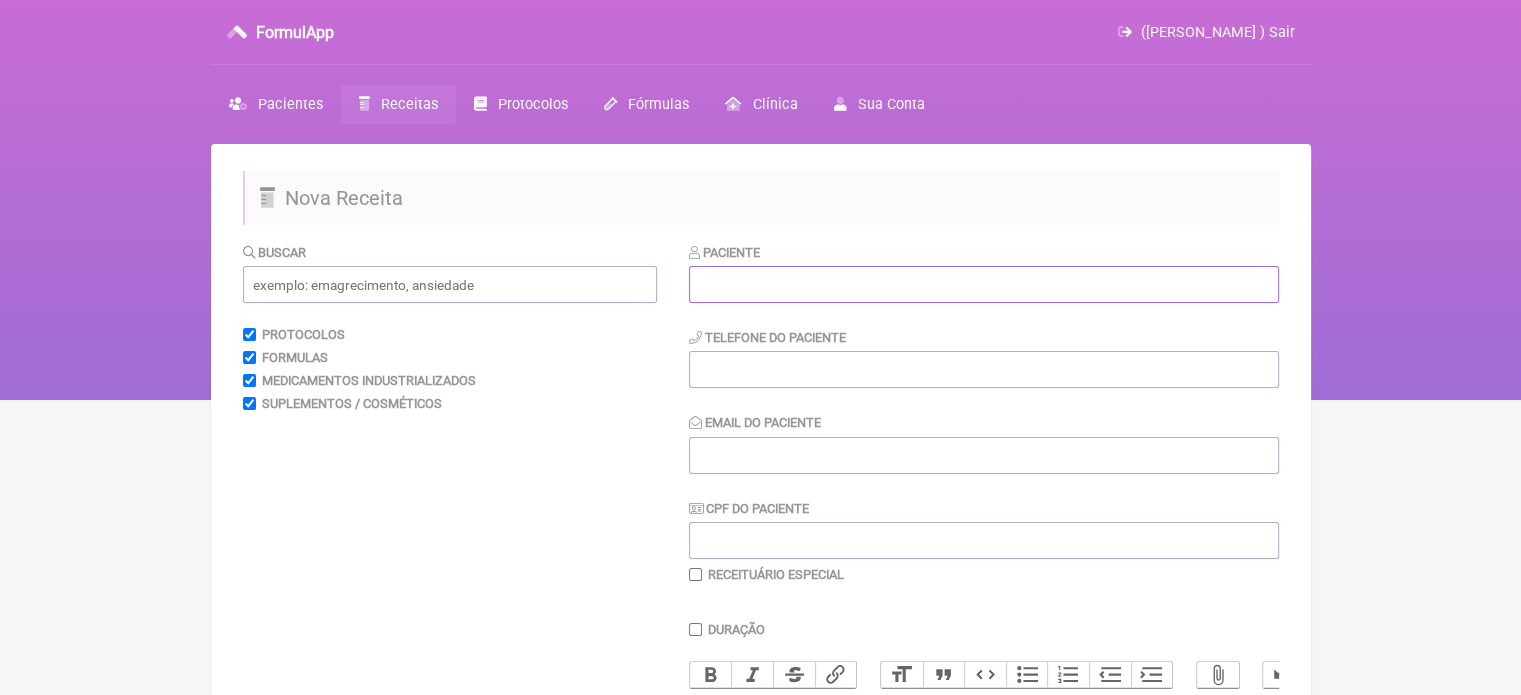click at bounding box center (984, 284) 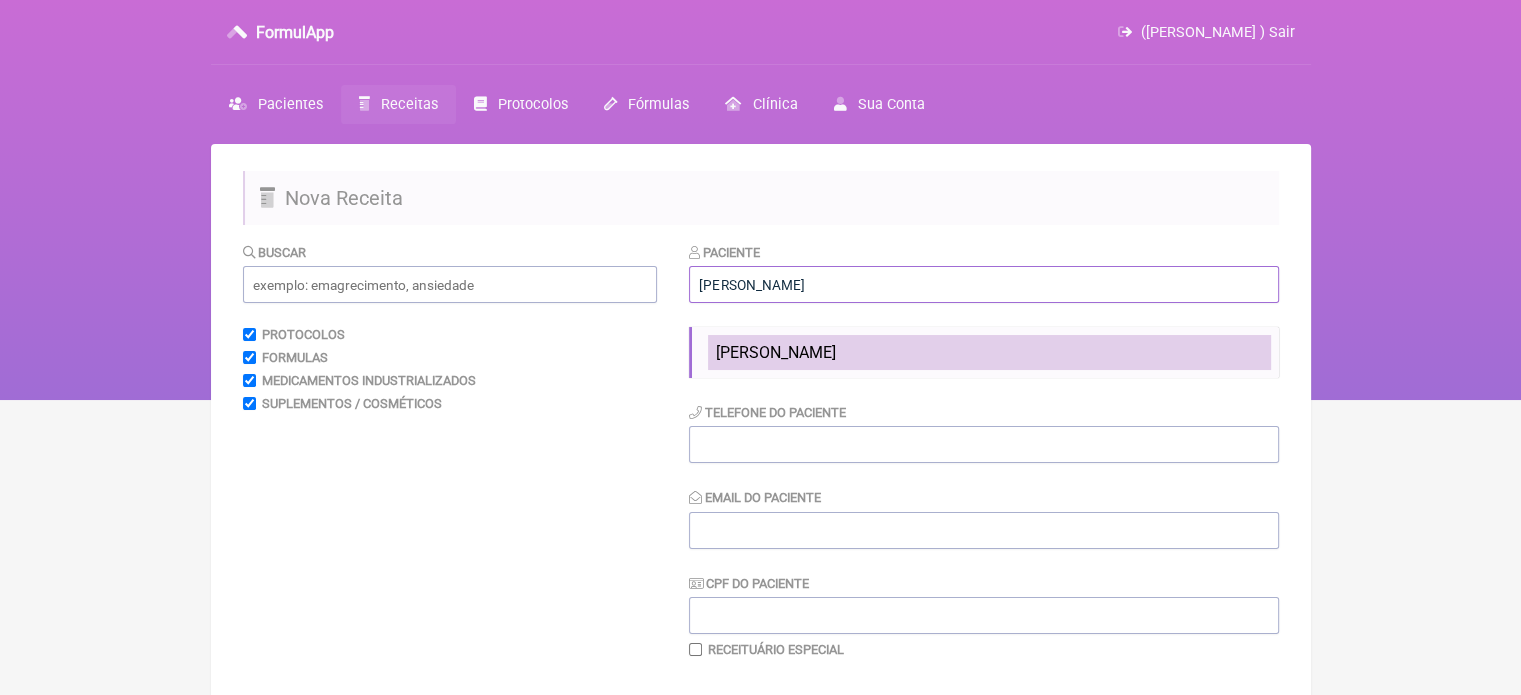 type on "[PERSON_NAME]" 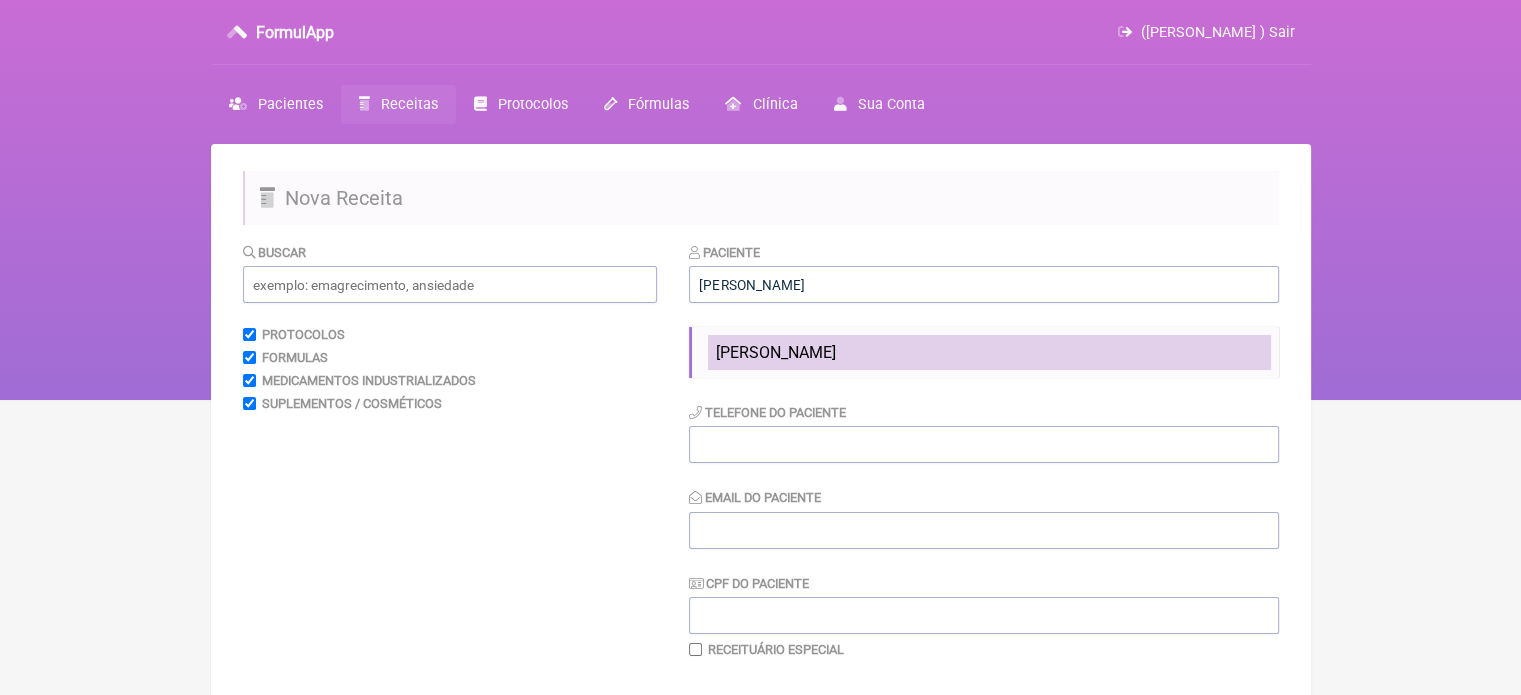click on "[PERSON_NAME]" at bounding box center [776, 352] 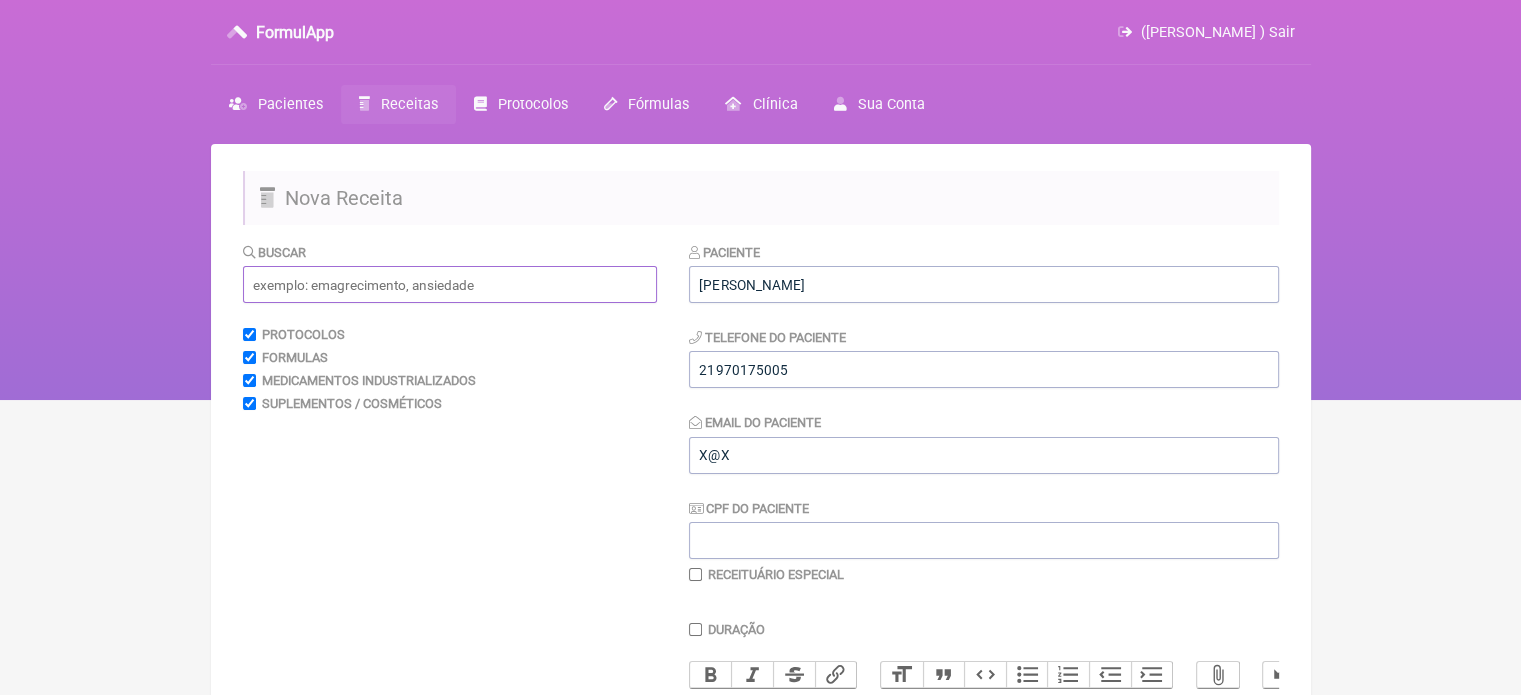click at bounding box center (450, 284) 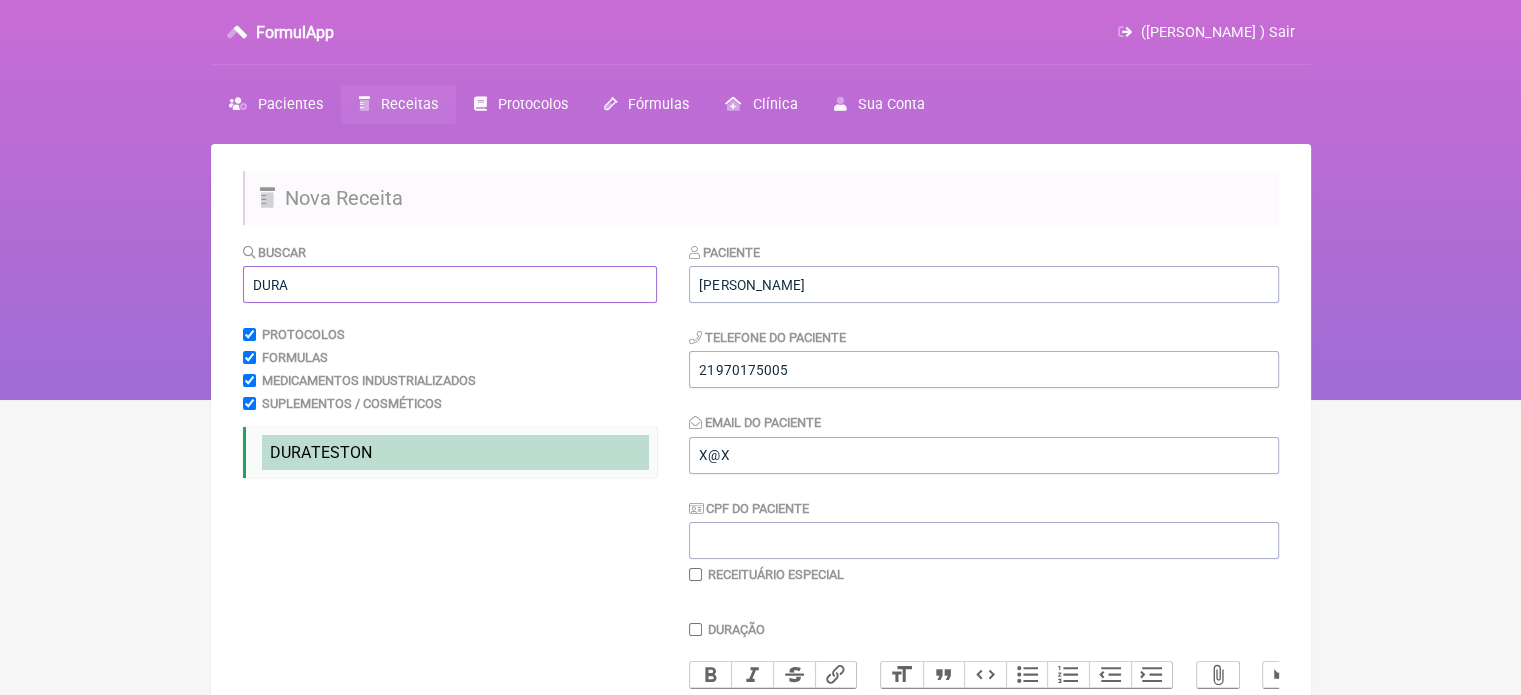 type on "DURA" 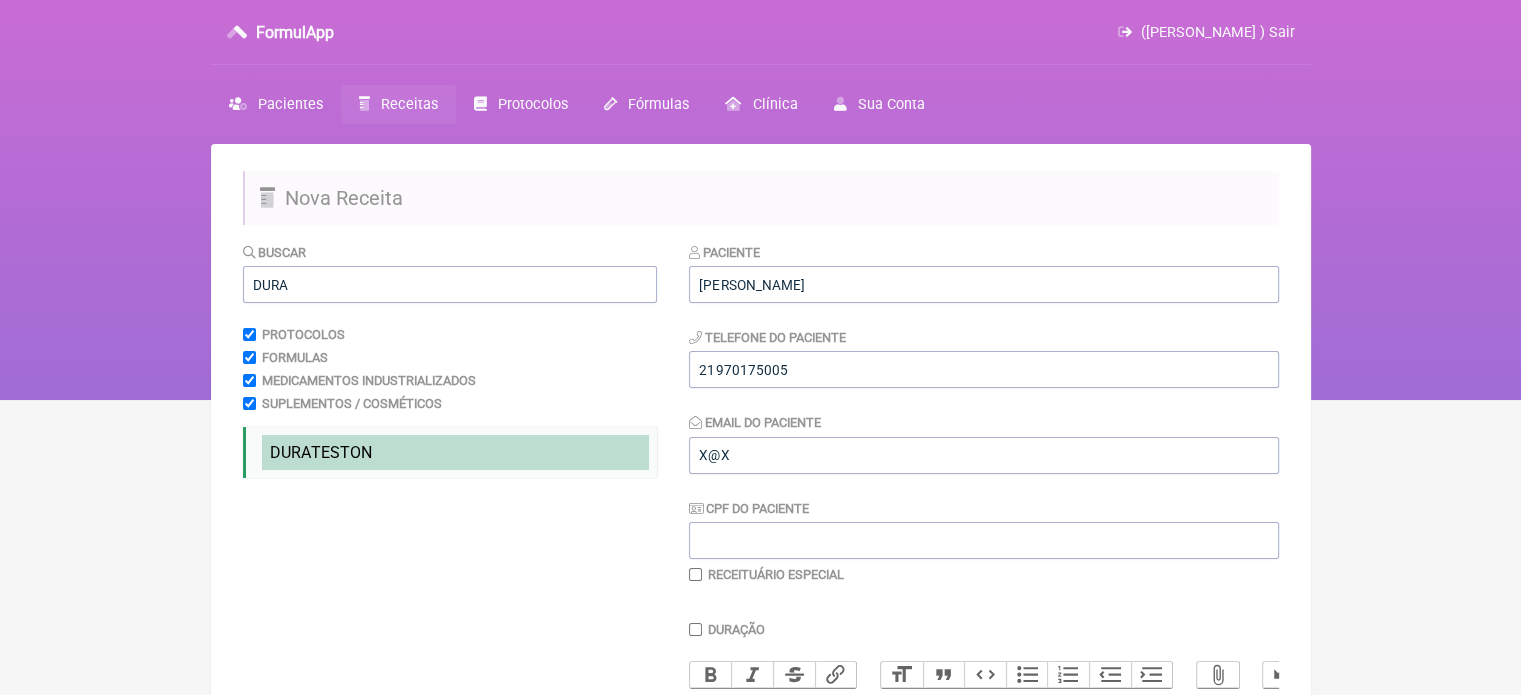 click on "DURA TESTON
testo" at bounding box center (455, 452) 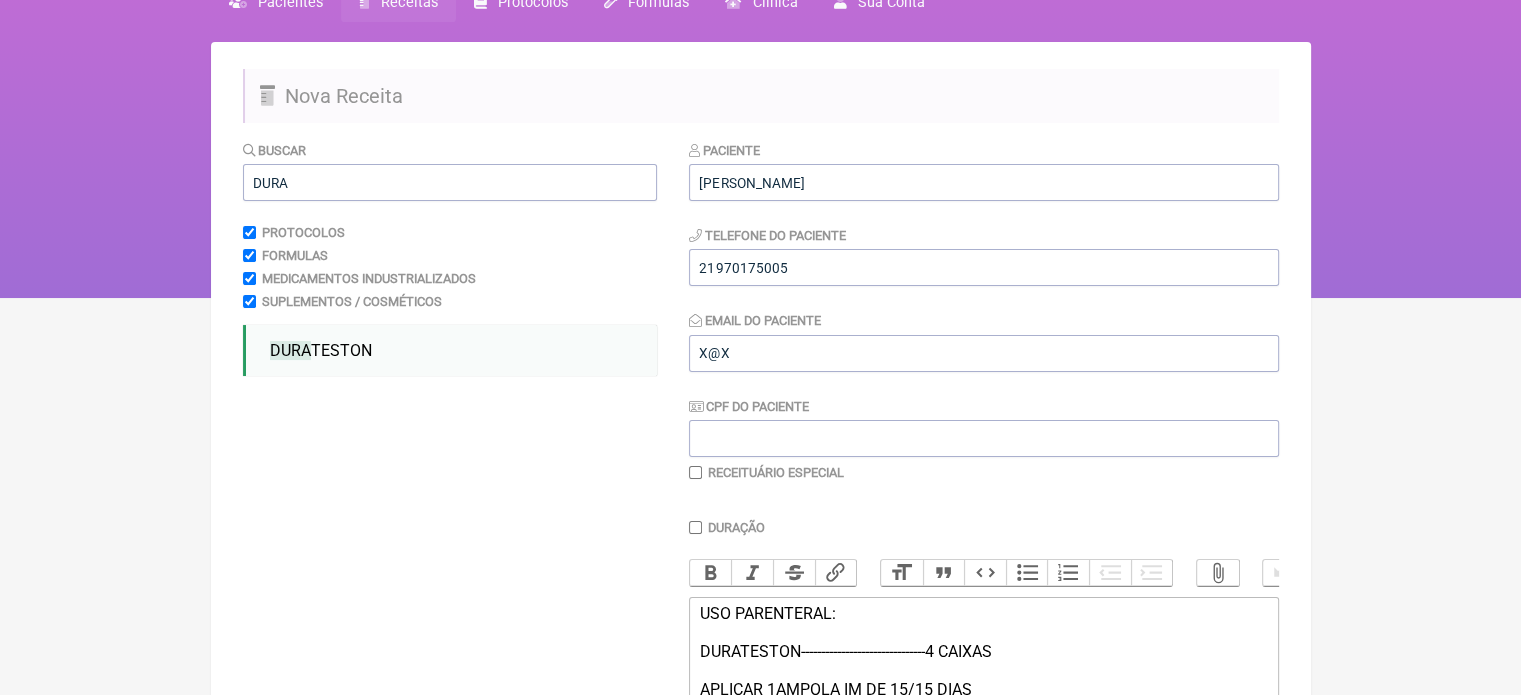 scroll, scrollTop: 400, scrollLeft: 0, axis: vertical 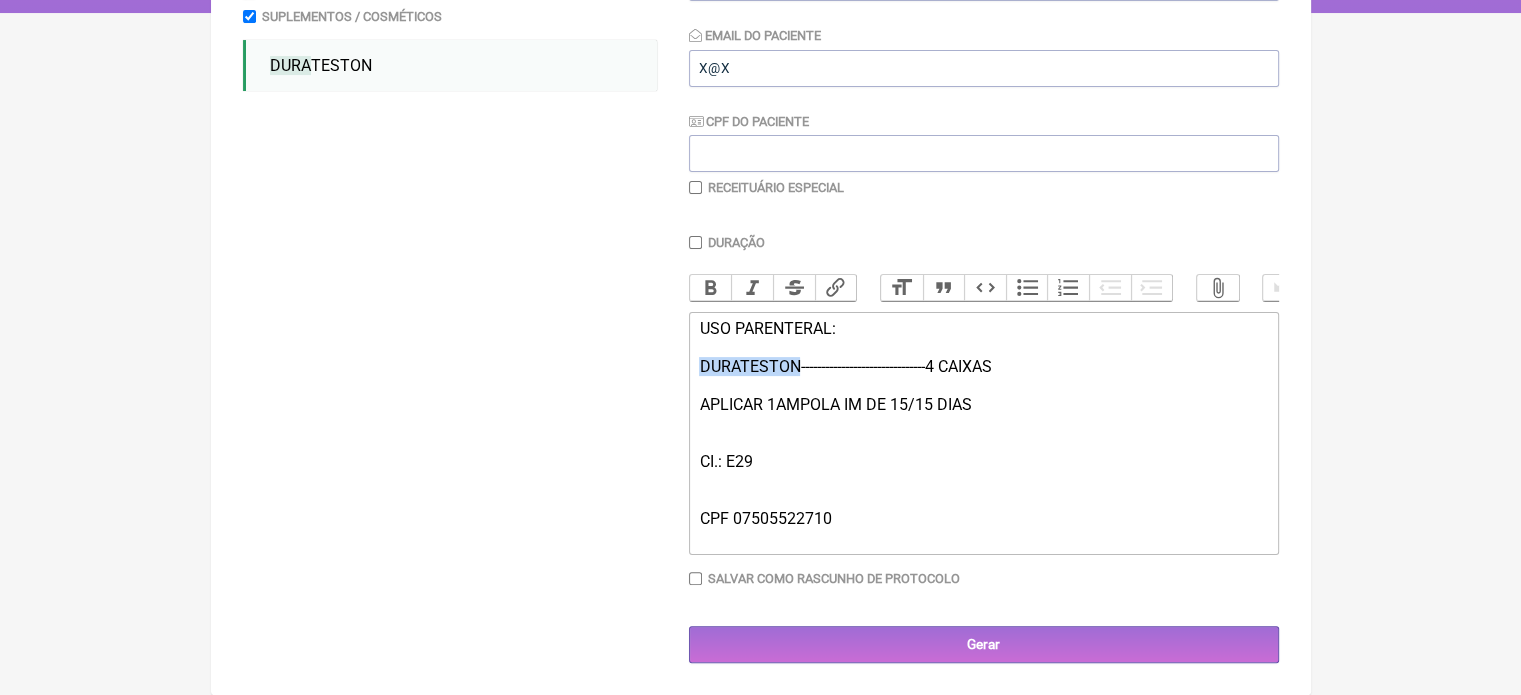 drag, startPoint x: 798, startPoint y: 368, endPoint x: 684, endPoint y: 376, distance: 114.28036 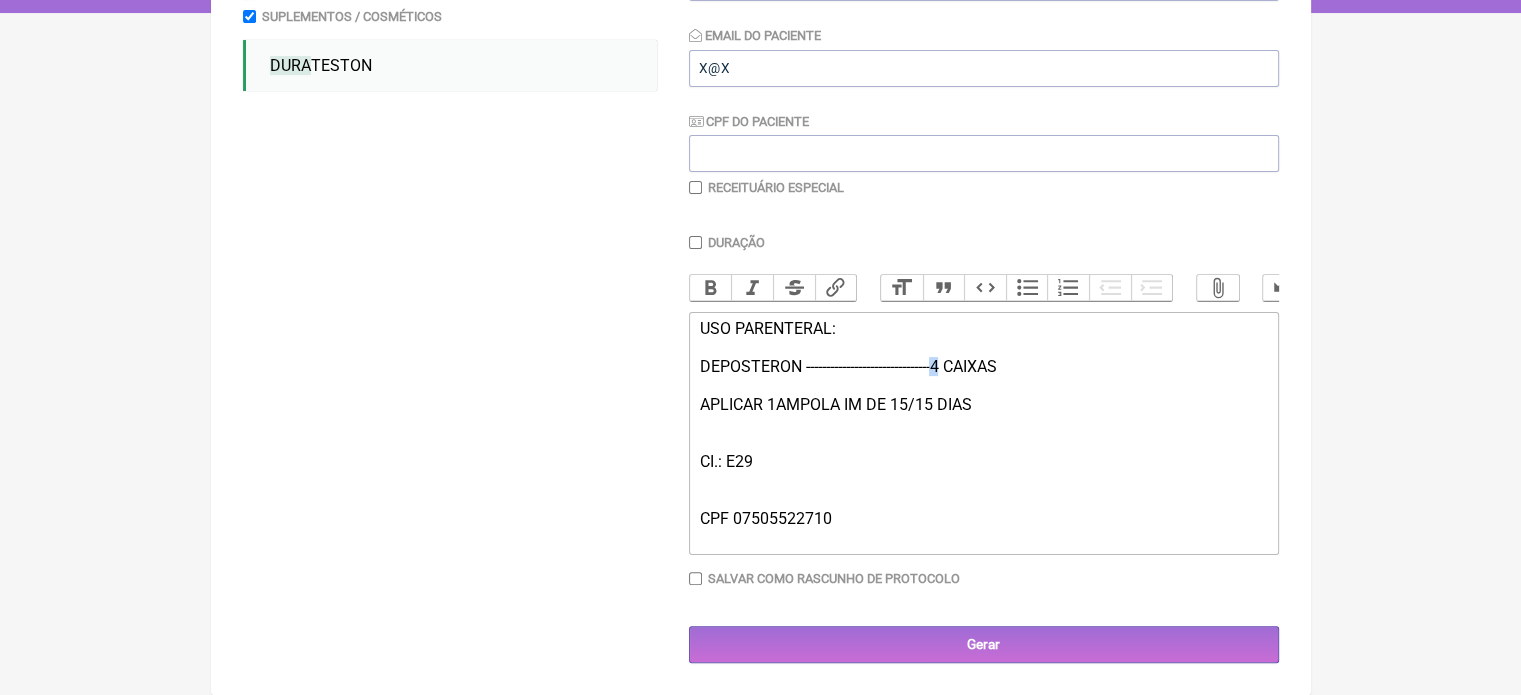 click on "USO PARENTERAL: DEPOSTERON -------------------------------4 CAIXAS  APLICAR 1AMPOLA IM DE 15/15 DIAS  CI.: E29 CPF 07505522710" 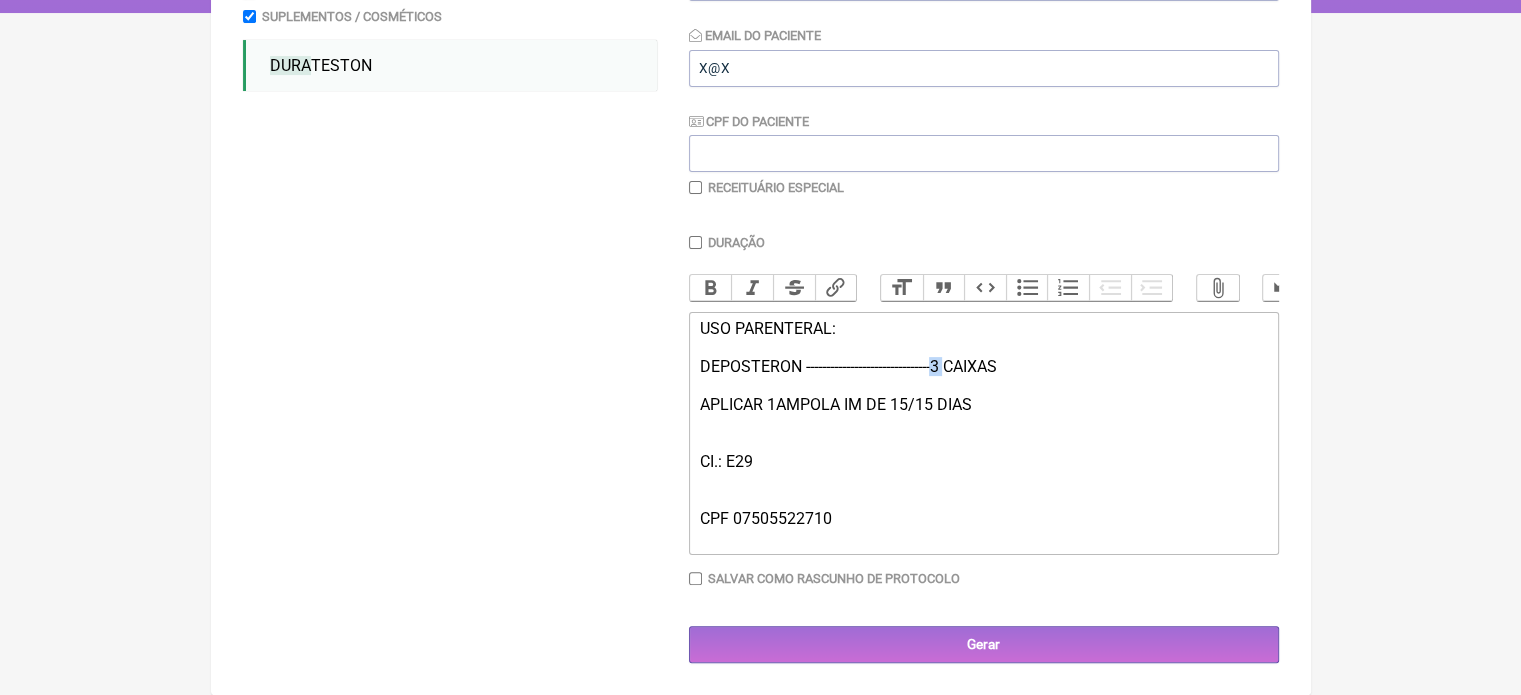 drag, startPoint x: 952, startPoint y: 367, endPoint x: 940, endPoint y: 370, distance: 12.369317 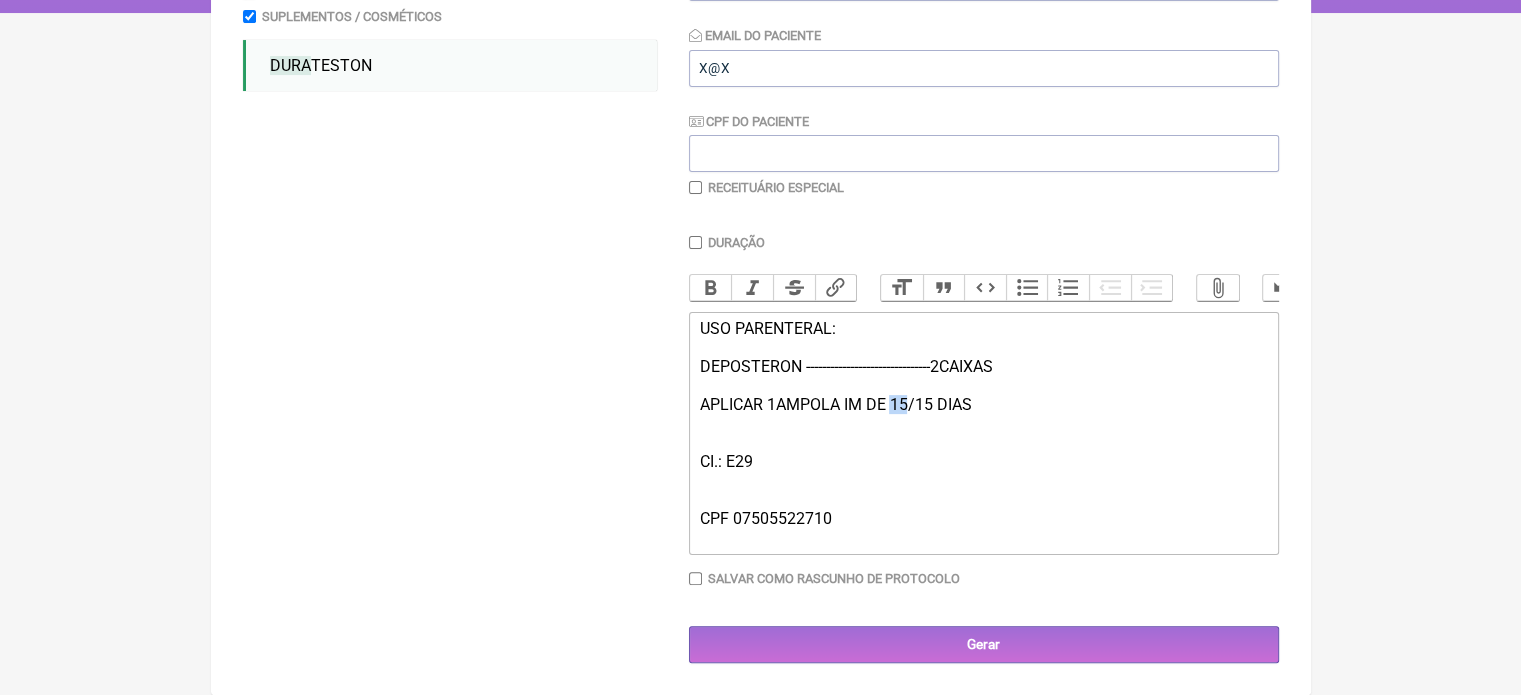 drag, startPoint x: 910, startPoint y: 404, endPoint x: 894, endPoint y: 407, distance: 16.27882 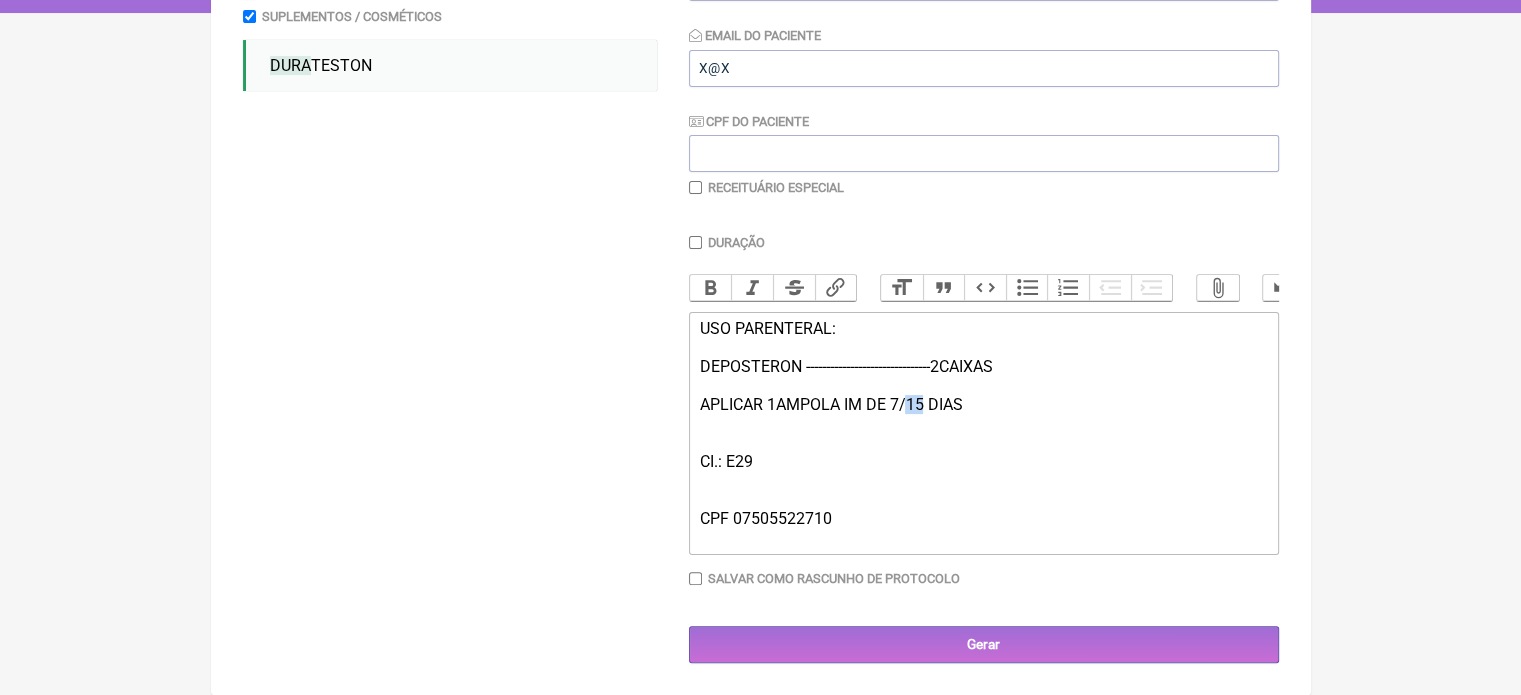 drag, startPoint x: 924, startPoint y: 404, endPoint x: 905, endPoint y: 404, distance: 19 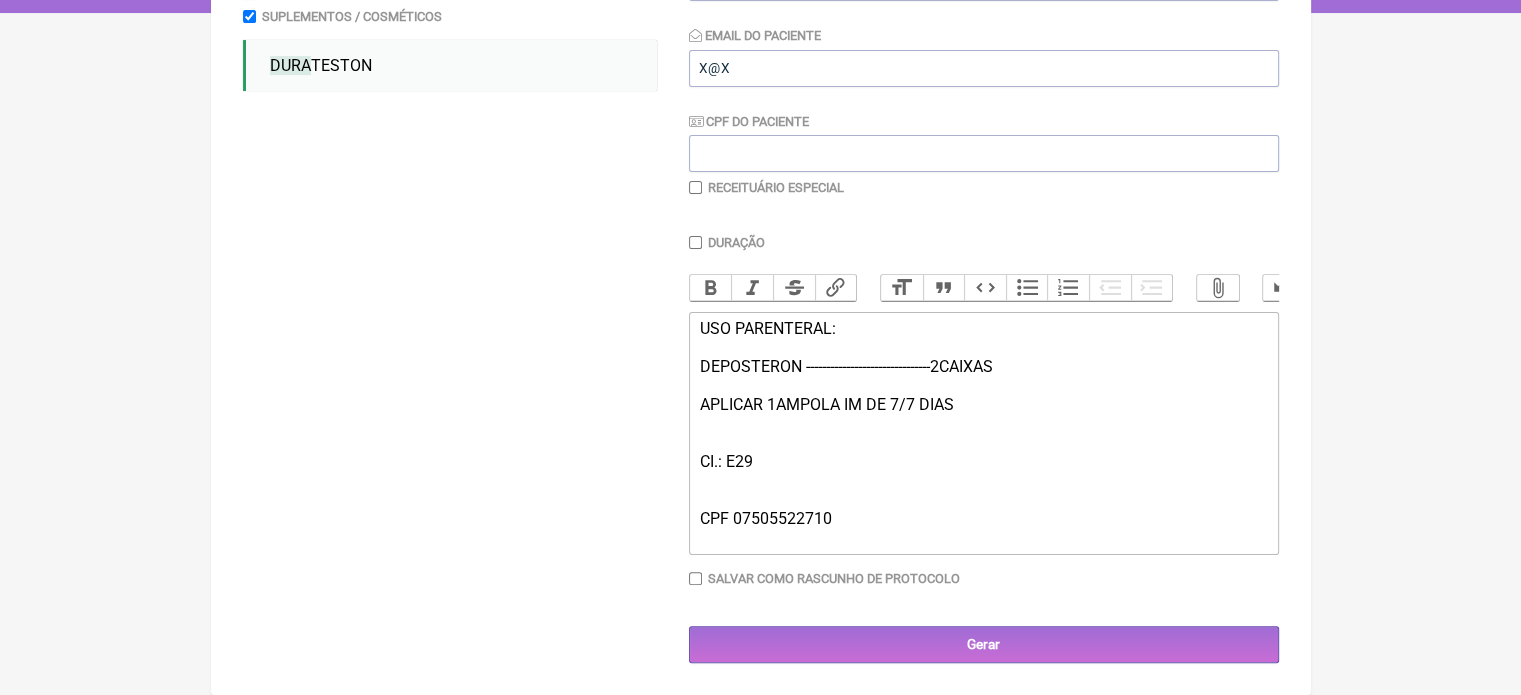 type on "<div>USO PARENTERAL:<br><br>DEPOSTERON -------------------------------2CAIXAS&nbsp;<br><br>APLICAR 1AMPOLA IM DE 7/7 DIAS&nbsp;<br><br><br>CI.: E29<br><br><br>CPF 07505522710<br><br></div>" 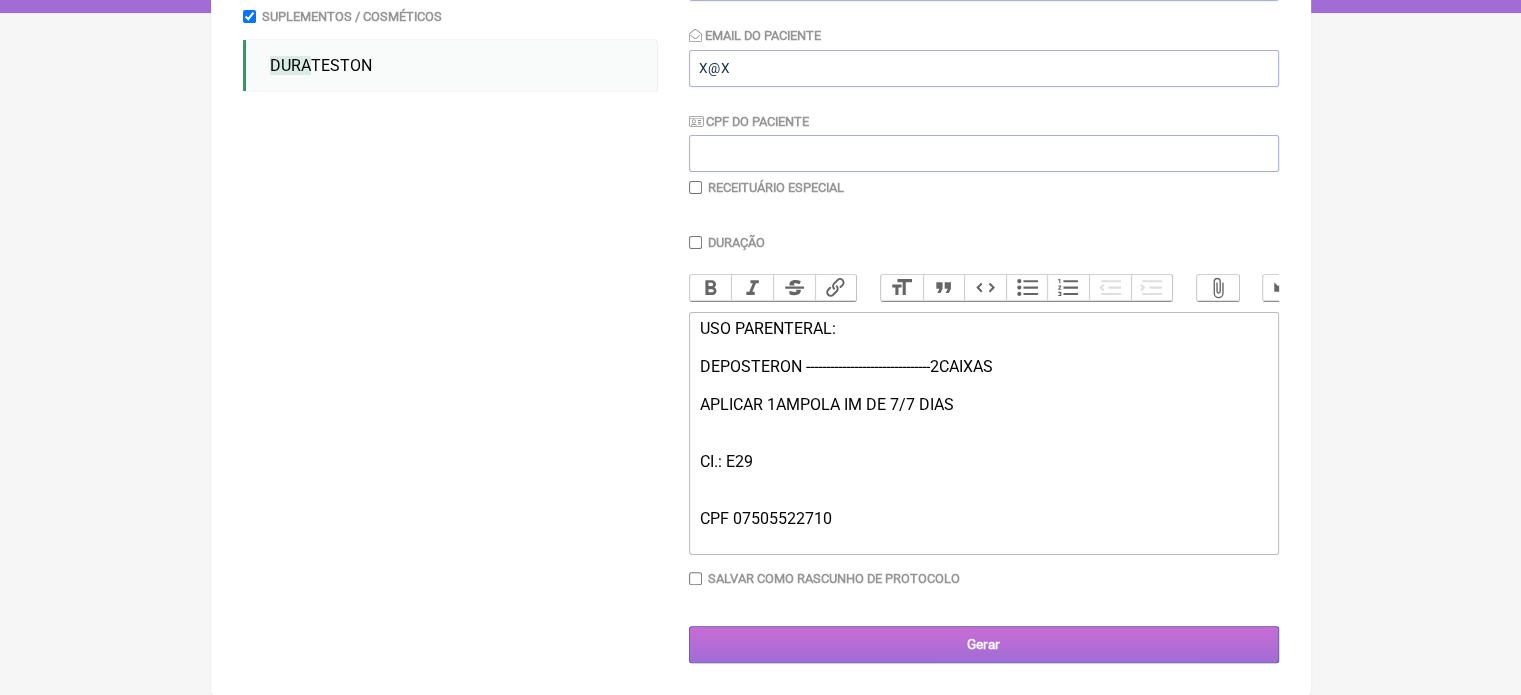 click on "Gerar" at bounding box center (984, 644) 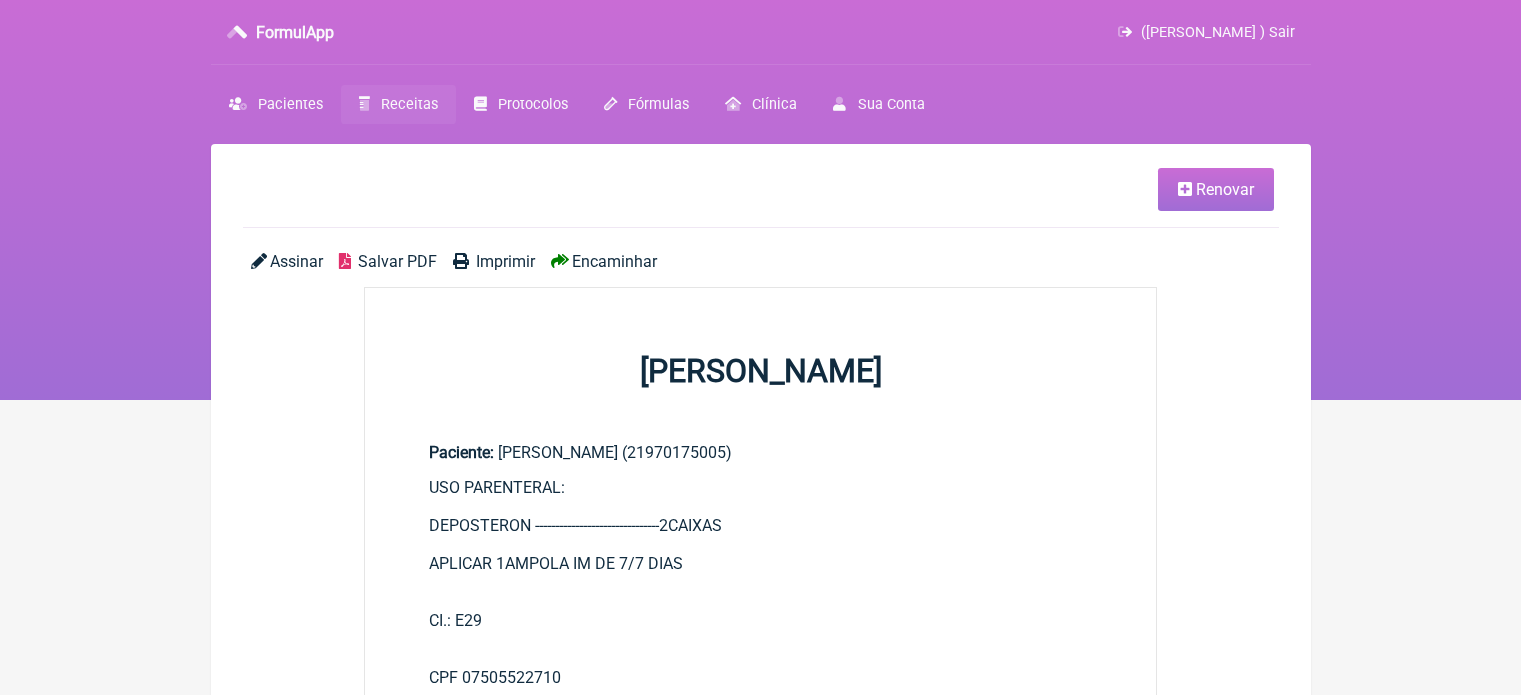 scroll, scrollTop: 0, scrollLeft: 0, axis: both 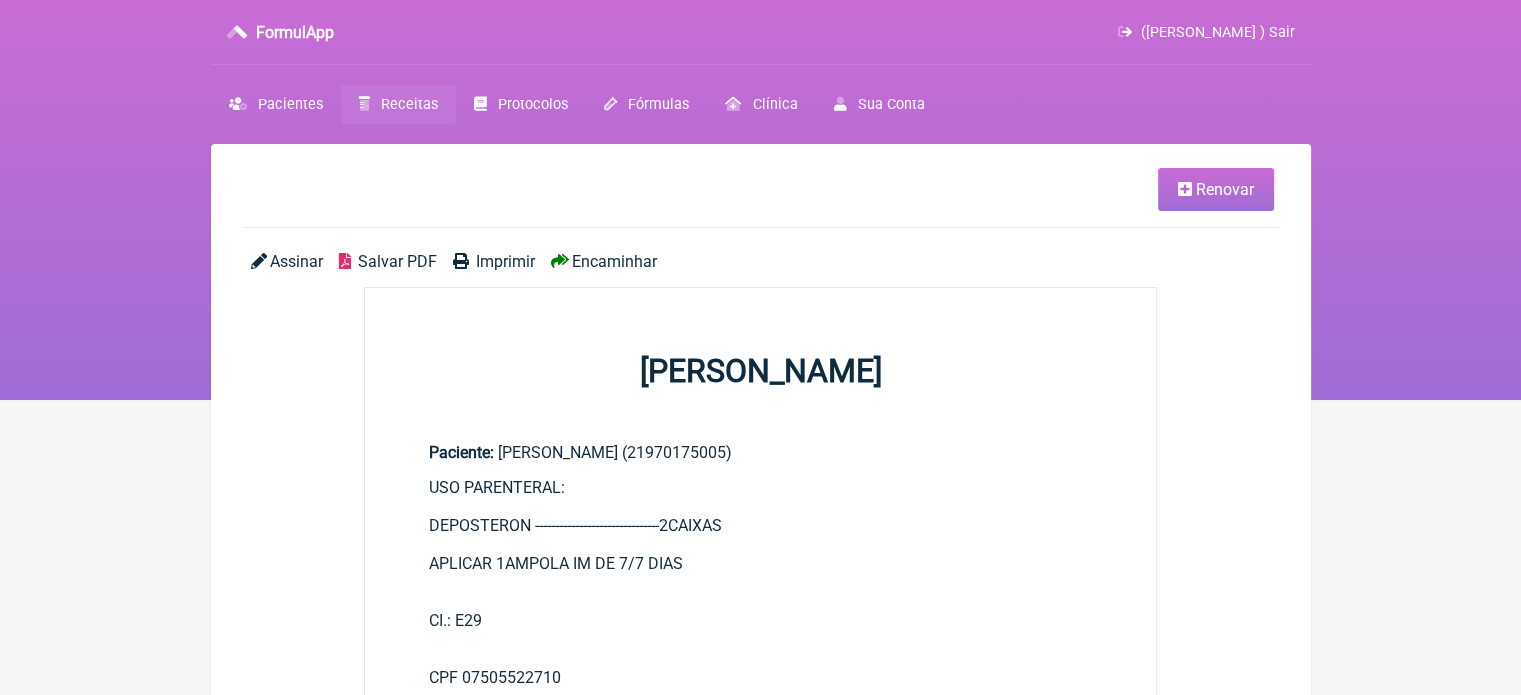 drag, startPoint x: 538, startPoint y: 371, endPoint x: 740, endPoint y: 443, distance: 214.44814 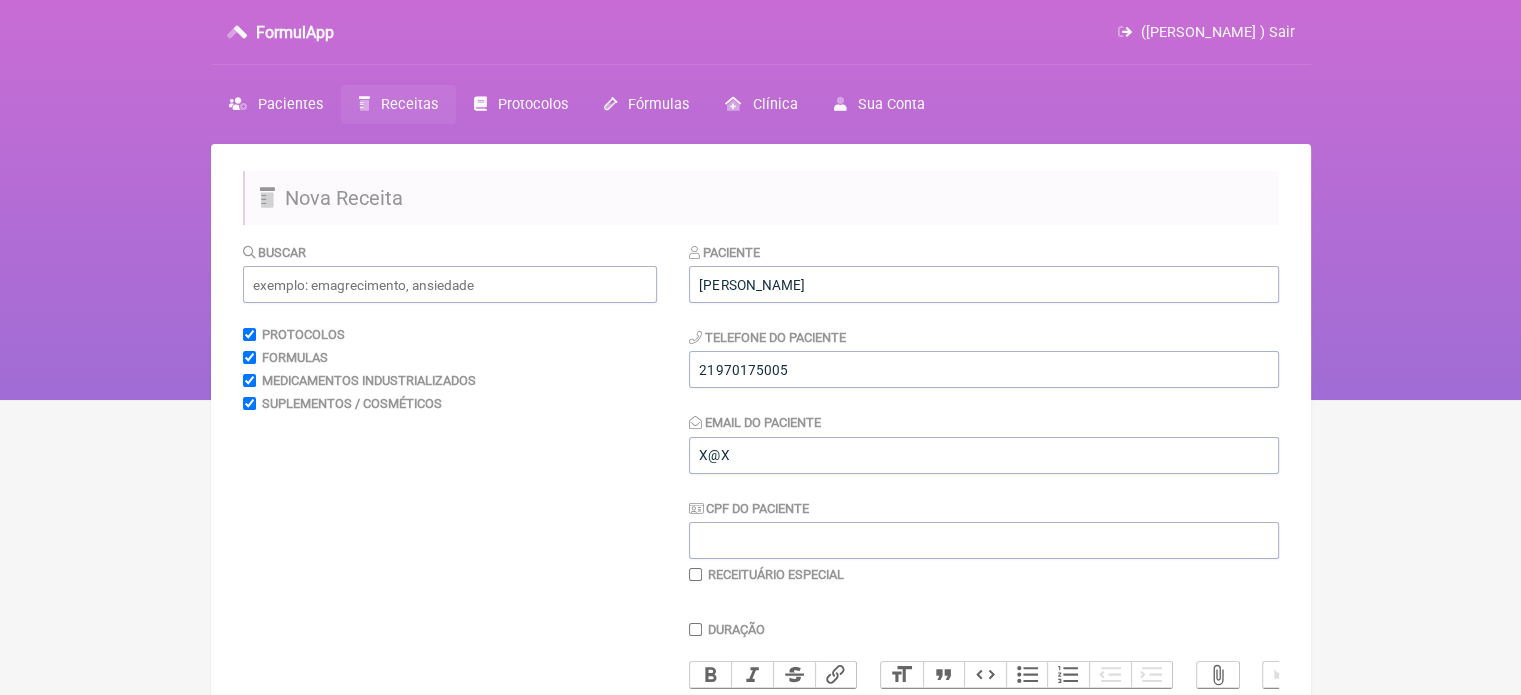 click at bounding box center (695, 574) 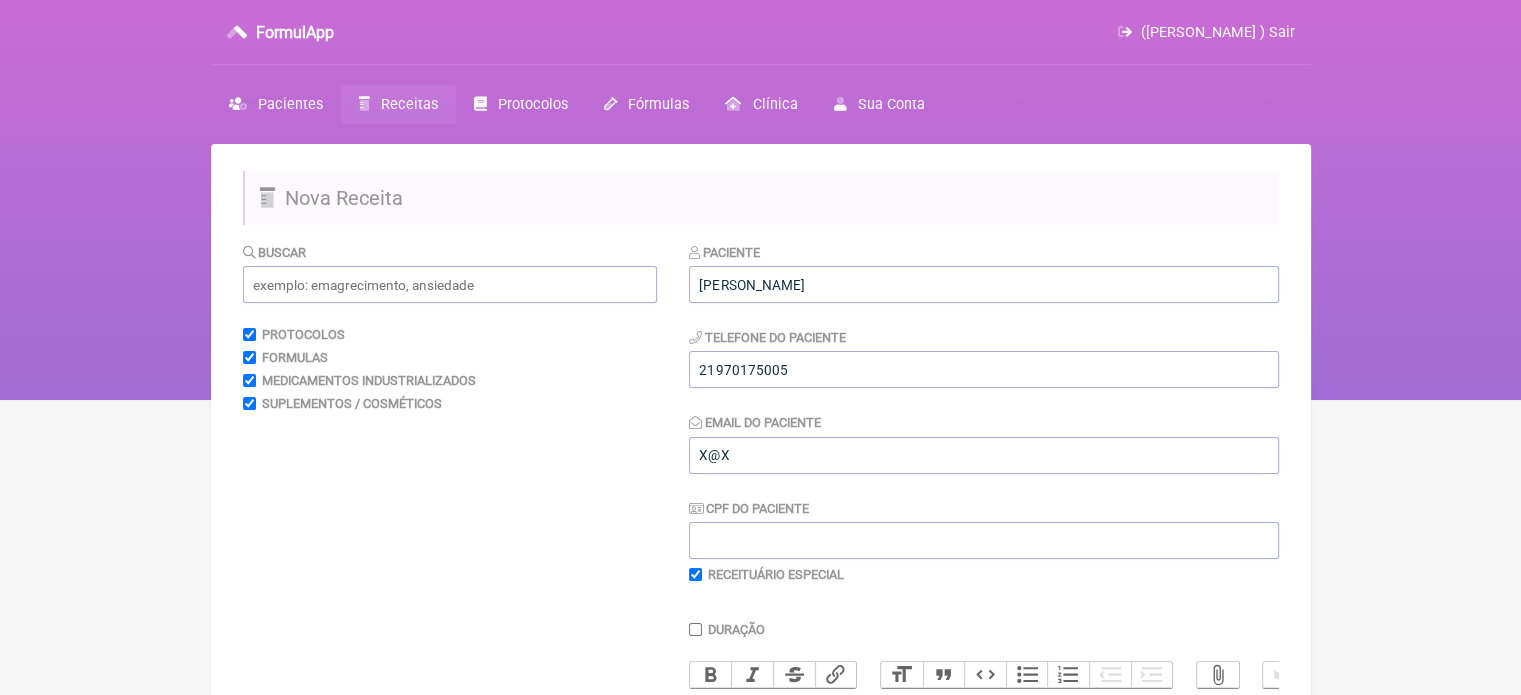 checkbox on "true" 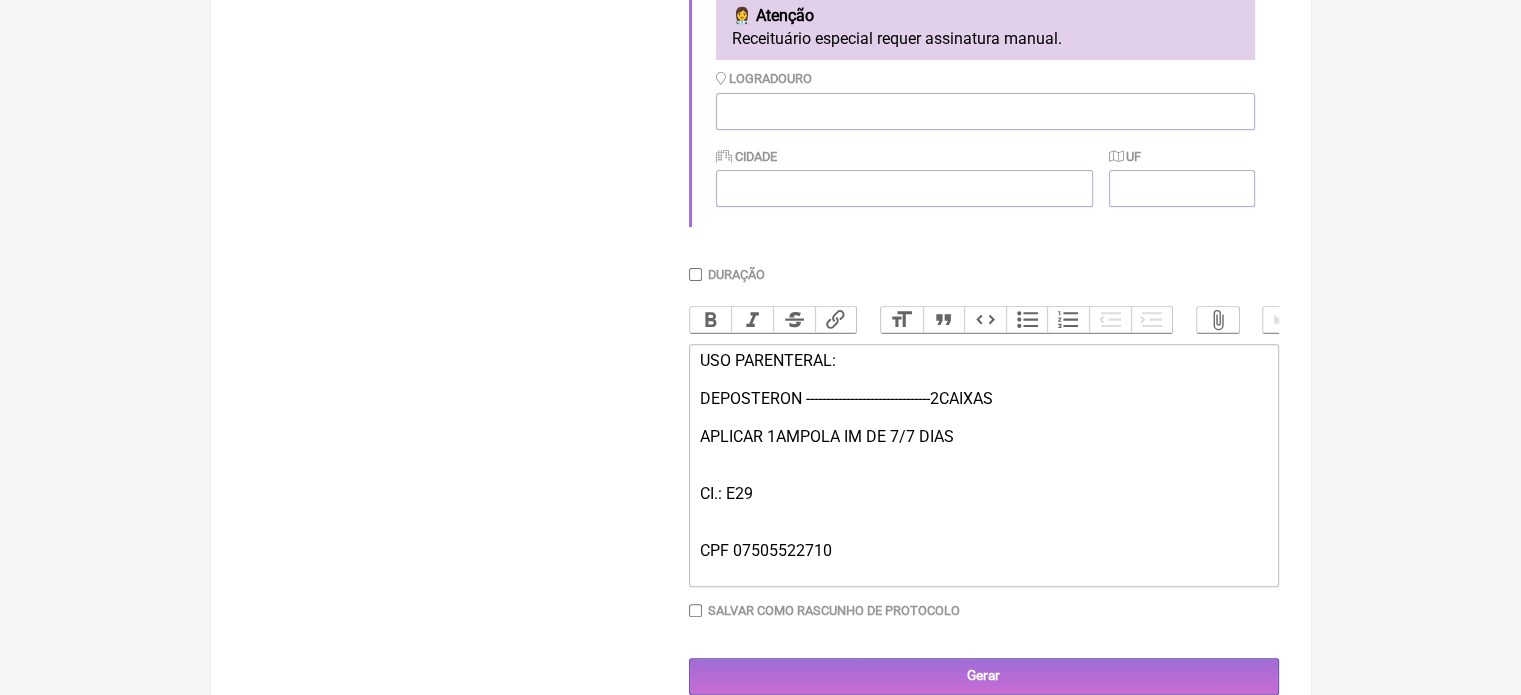 scroll, scrollTop: 659, scrollLeft: 0, axis: vertical 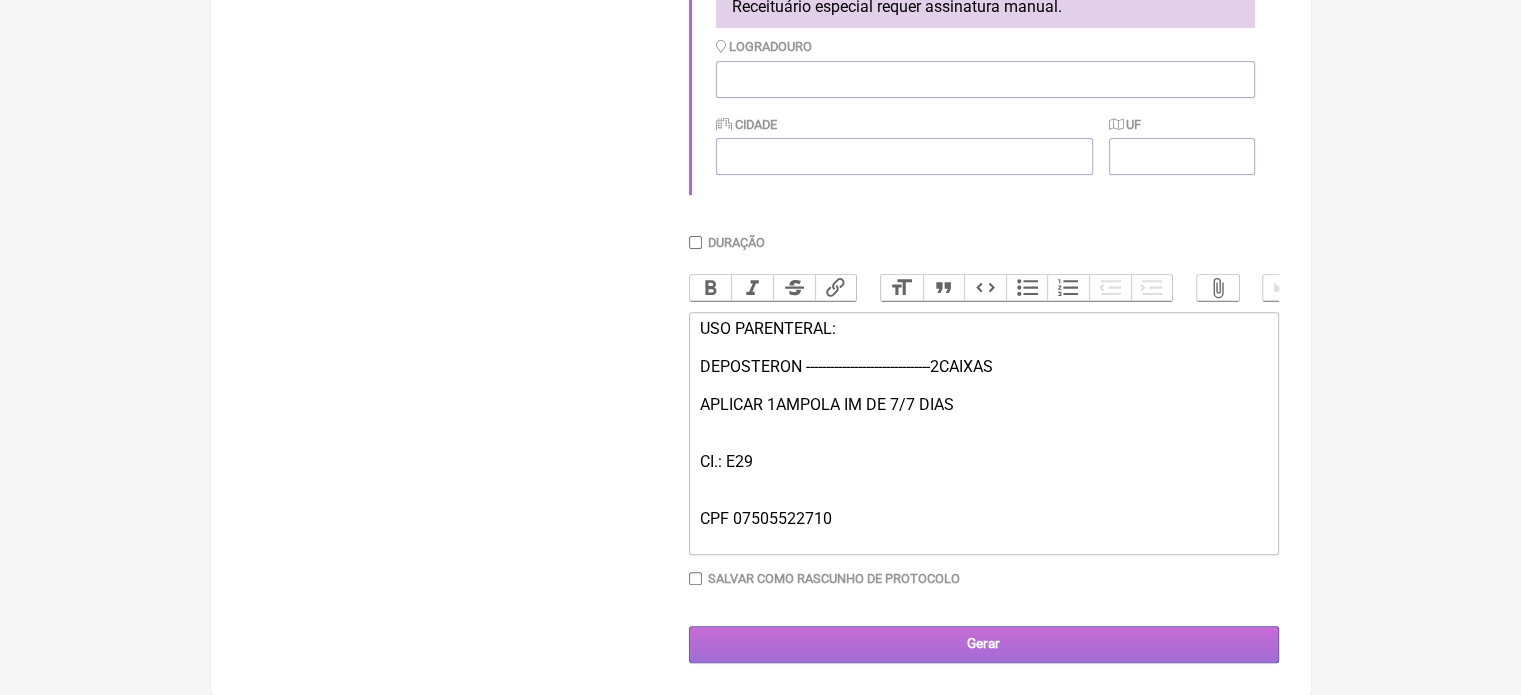 click on "Gerar" at bounding box center (984, 644) 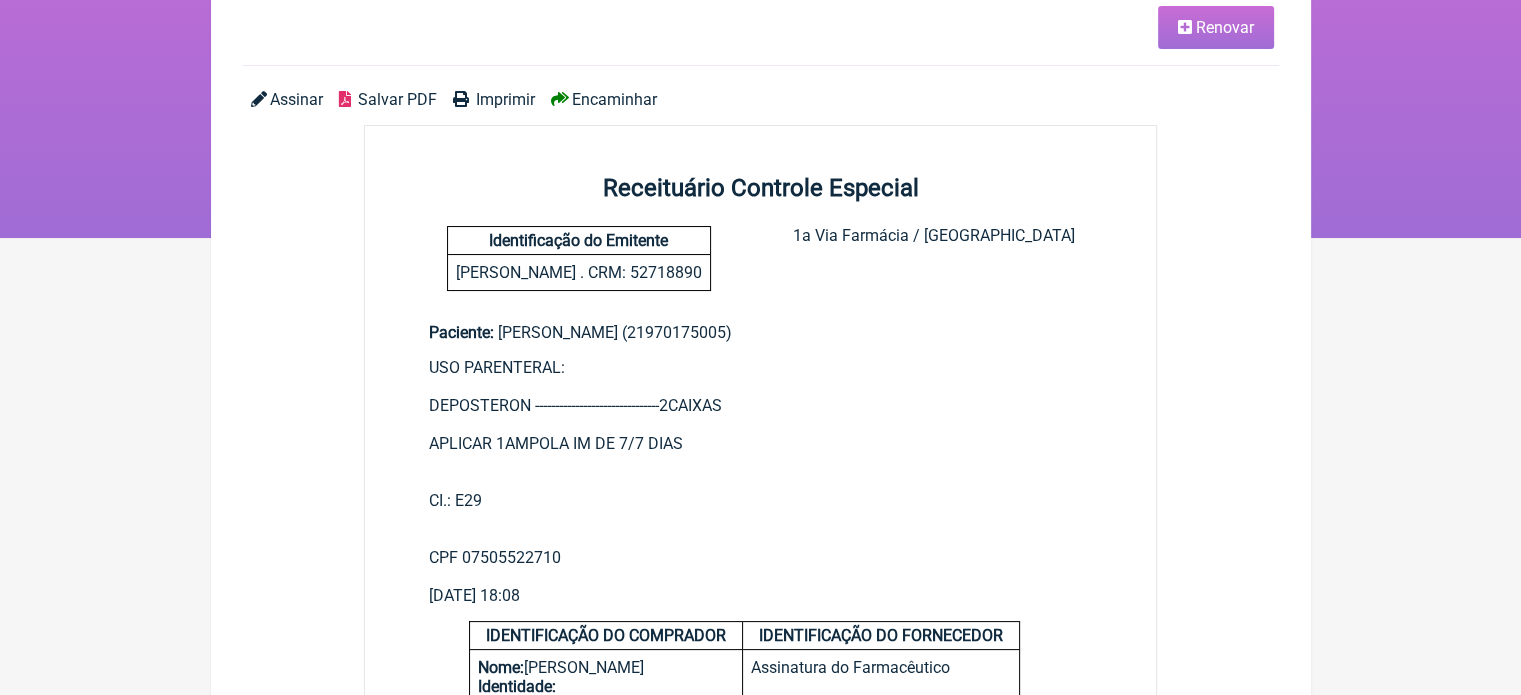 scroll, scrollTop: 100, scrollLeft: 0, axis: vertical 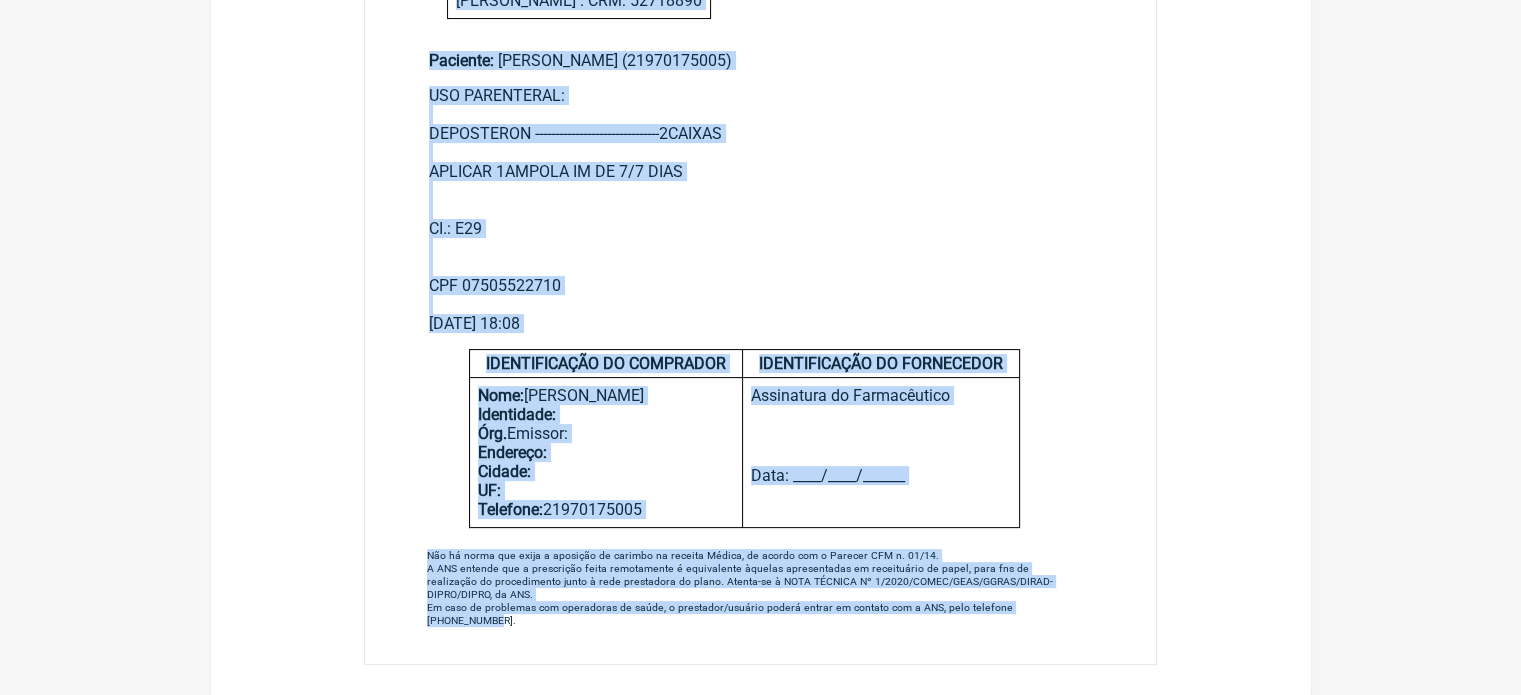 drag, startPoint x: 644, startPoint y: 259, endPoint x: 940, endPoint y: 615, distance: 462.98163 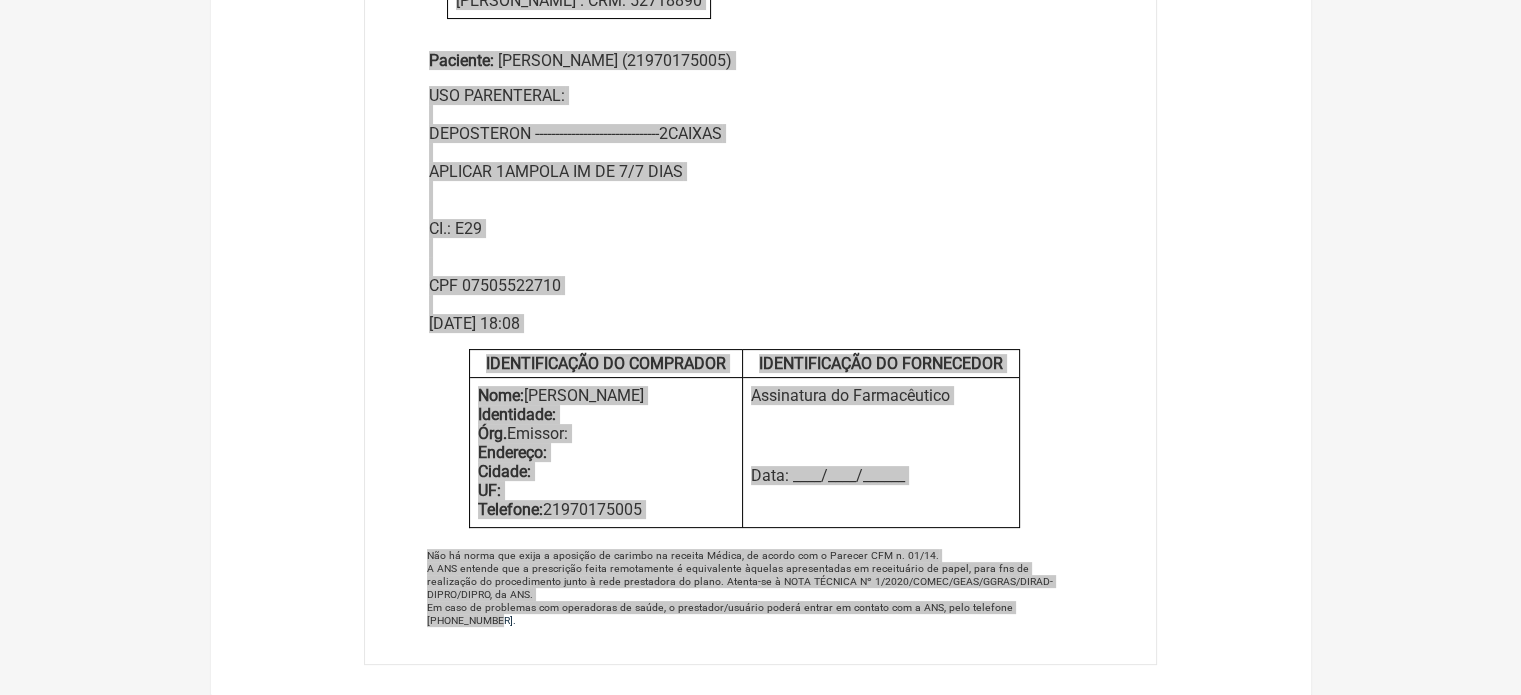 scroll, scrollTop: 370, scrollLeft: 0, axis: vertical 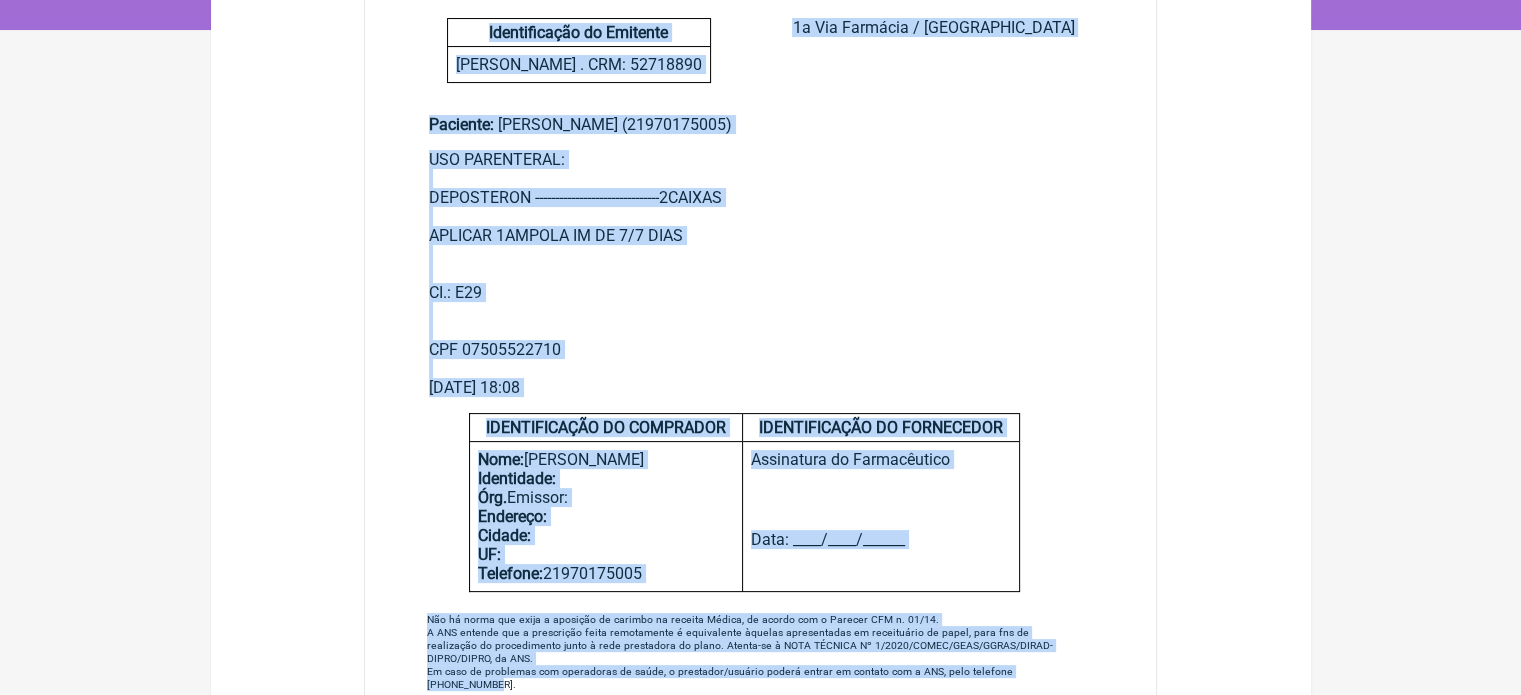 click on "Renovar
Assinar
Salvar PDF
Imprimir
Encaminhar
Receituário Controle Especial
Identificação do Emitente
Flavio Caldas Caetano . CRM: 52718890
1a Via Farmácia / 2a Via Paciente
Paciente:
ANDRE LUIZ ALVES GORNSTEJN  (21970175005)
USO PARENTERAL: DEPOSTERON -------------------------------2CAIXAS  APLICAR 1AMPOLA IM DE 7/7 DIAS  CI.: E29 CPF 07505522710
10/07/2025 18:08
IDENTIFICAÇÃO DO COMPRADOR
Nome:  ANDRE LUIZ ALVES GORNSTEJN
Identidade:
Órg.  Emissor:
Endereço:
Cidade:
UF:" at bounding box center [761, 267] 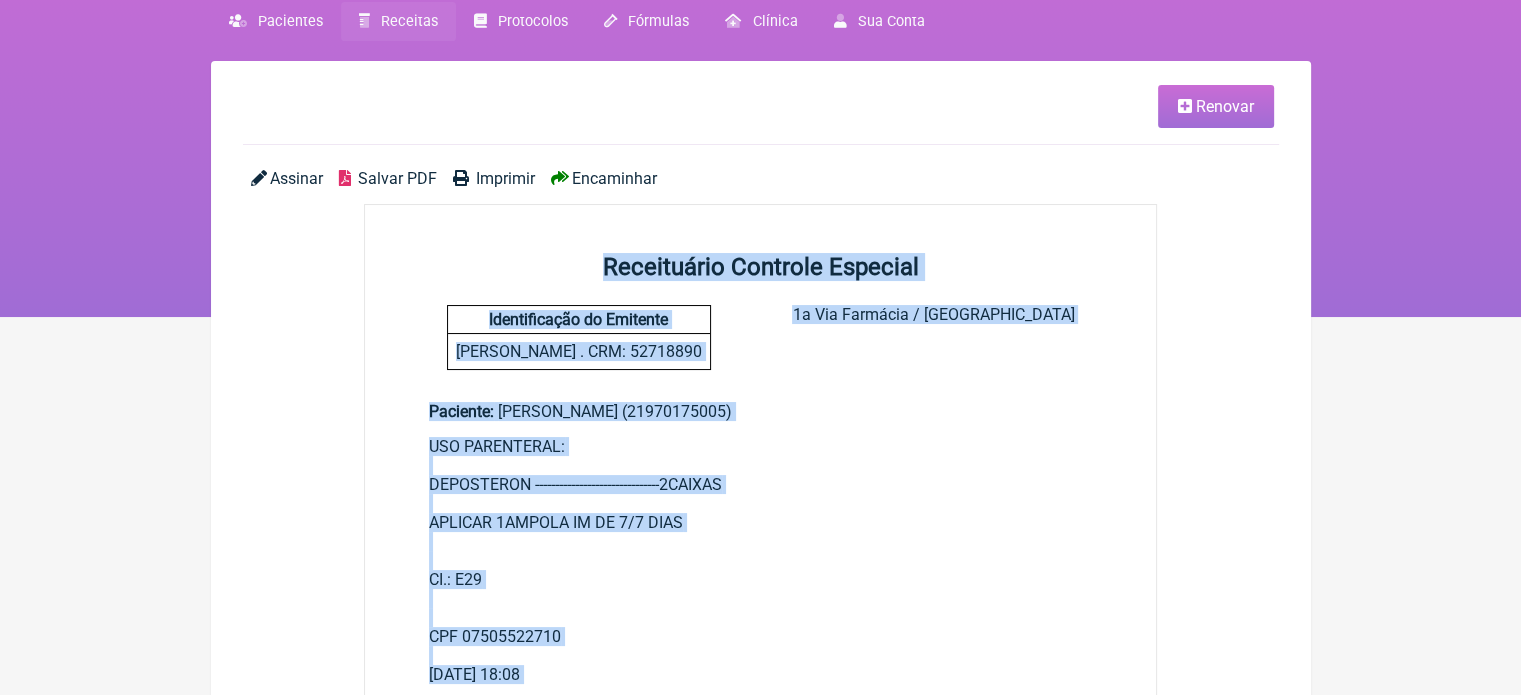 scroll, scrollTop: 70, scrollLeft: 0, axis: vertical 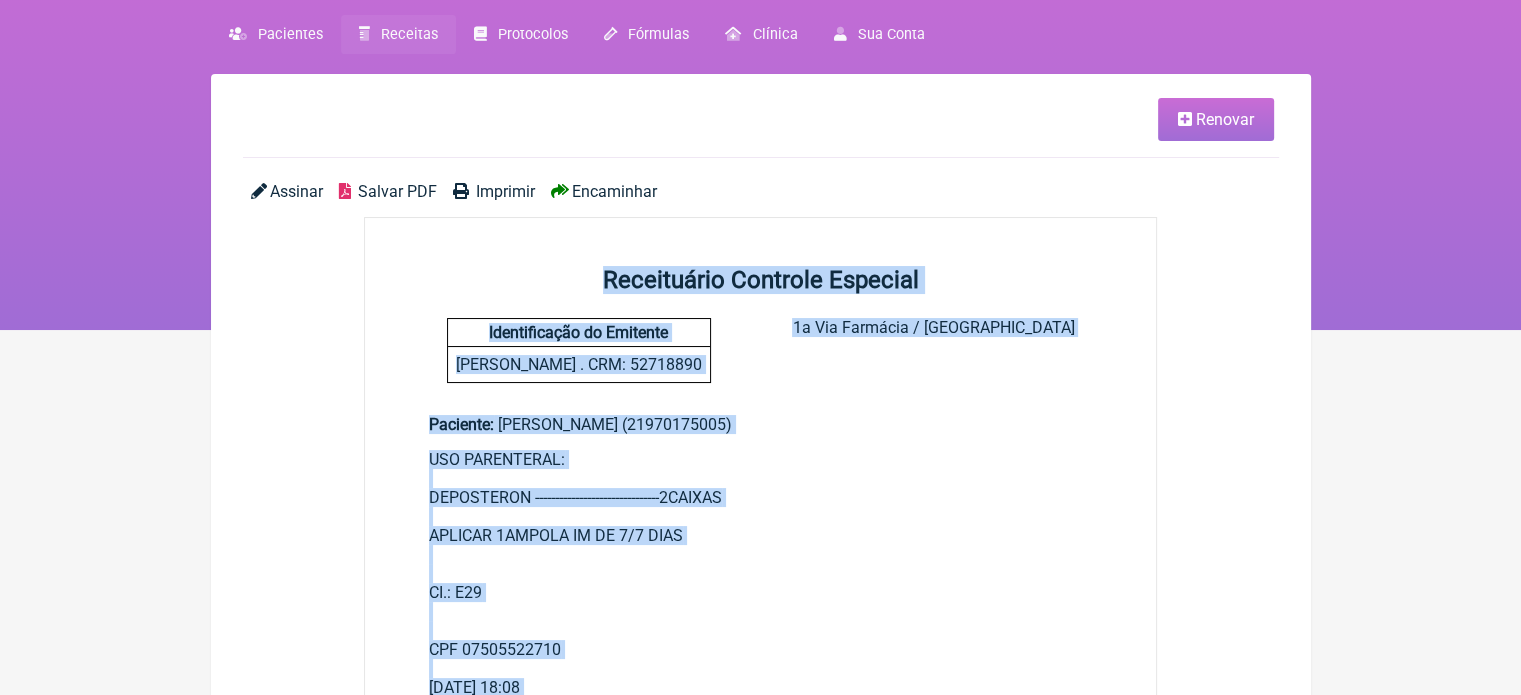 click on "Renovar
Assinar
Salvar PDF
Imprimir
Encaminhar
Receituário Controle Especial
Identificação do Emitente
Flavio Caldas Caetano . CRM: 52718890
1a Via Farmácia / 2a Via Paciente
Paciente:
ANDRE LUIZ ALVES GORNSTEJN  (21970175005)
USO PARENTERAL: DEPOSTERON -------------------------------2CAIXAS  APLICAR 1AMPOLA IM DE 7/7 DIAS  CI.: E29 CPF 07505522710
10/07/2025 18:08
IDENTIFICAÇÃO DO COMPRADOR
Nome:  ANDRE LUIZ ALVES GORNSTEJN
Identidade:
Órg.  Emissor:
Endereço:
Cidade:
UF:" at bounding box center [761, 567] 